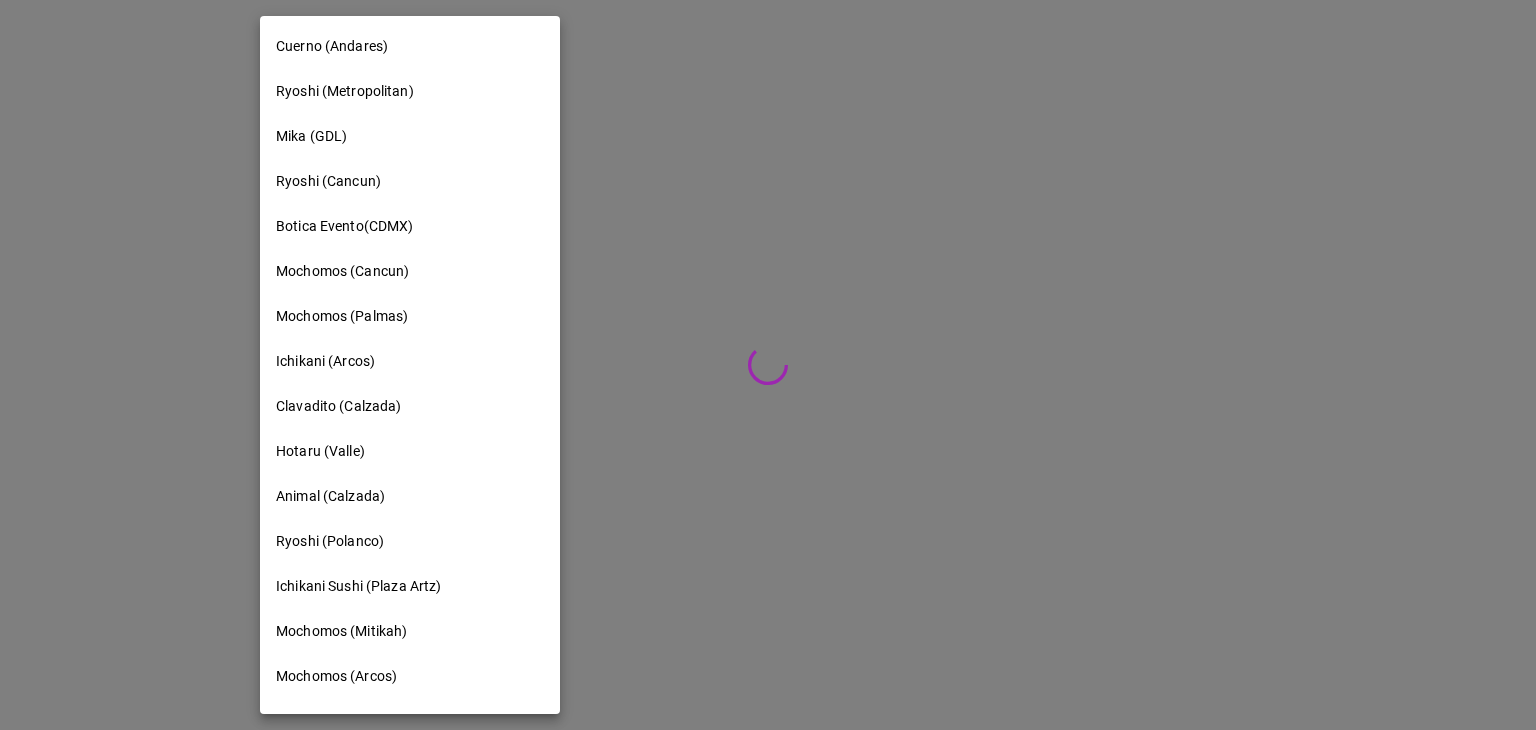 scroll, scrollTop: 0, scrollLeft: 0, axis: both 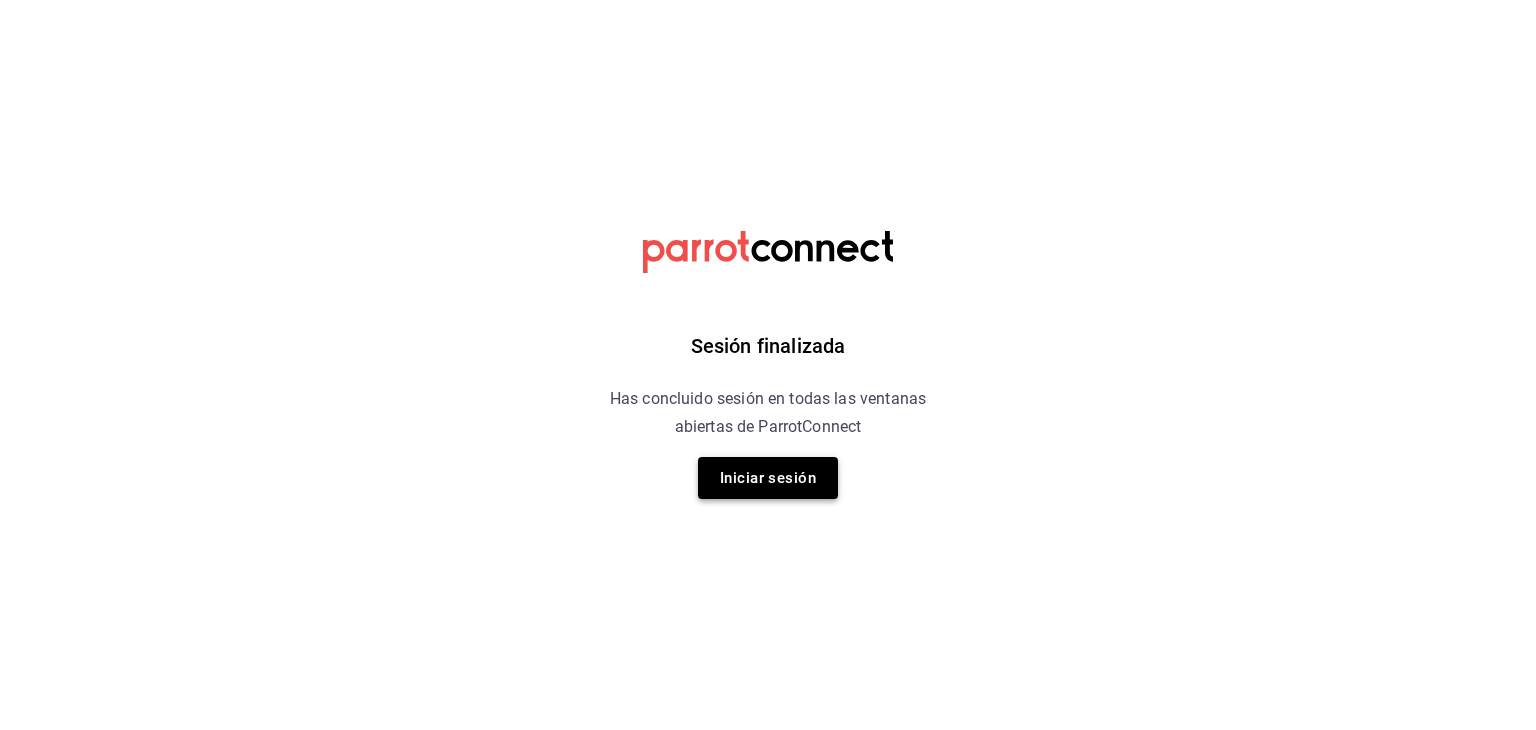 click on "Iniciar sesión" at bounding box center (768, 478) 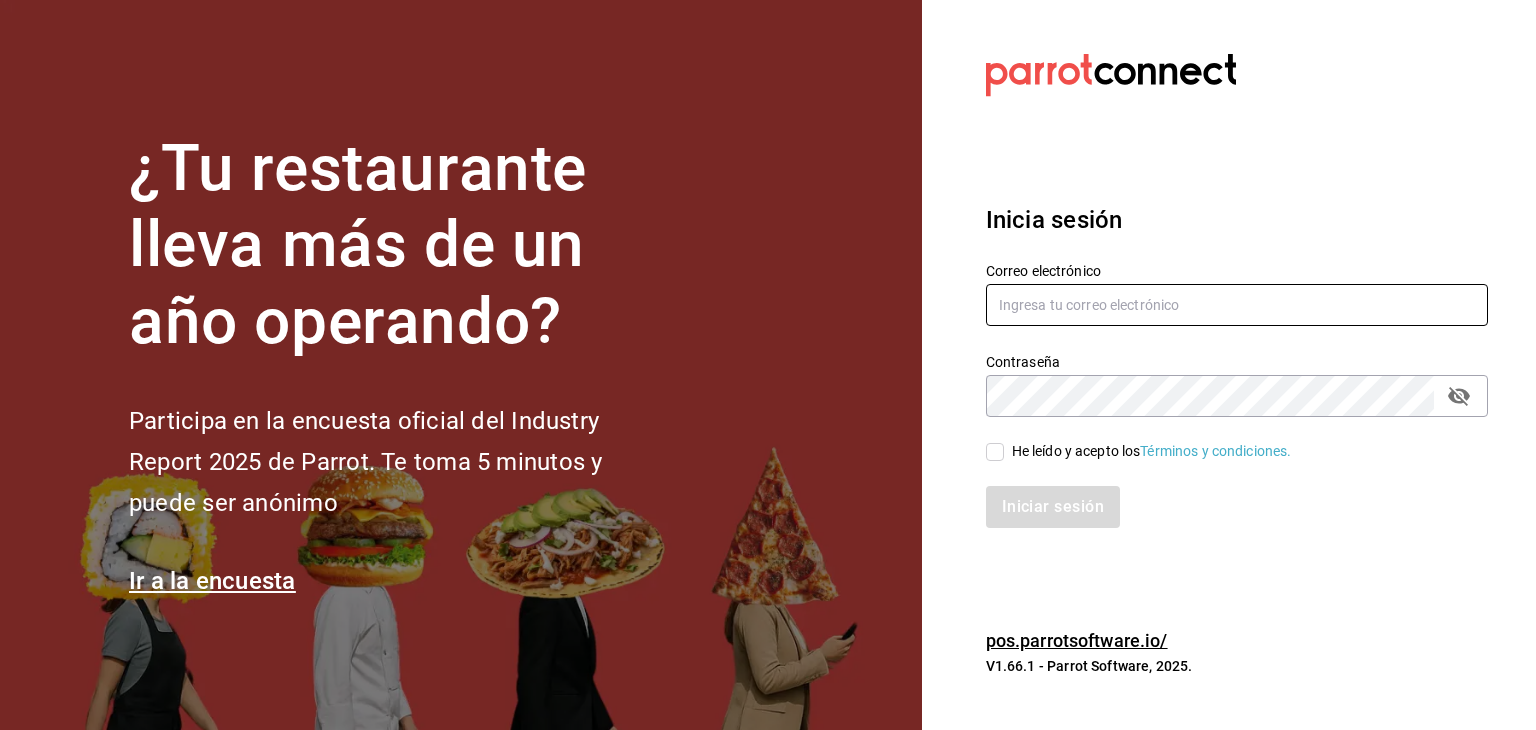 type on "[EMAIL]" 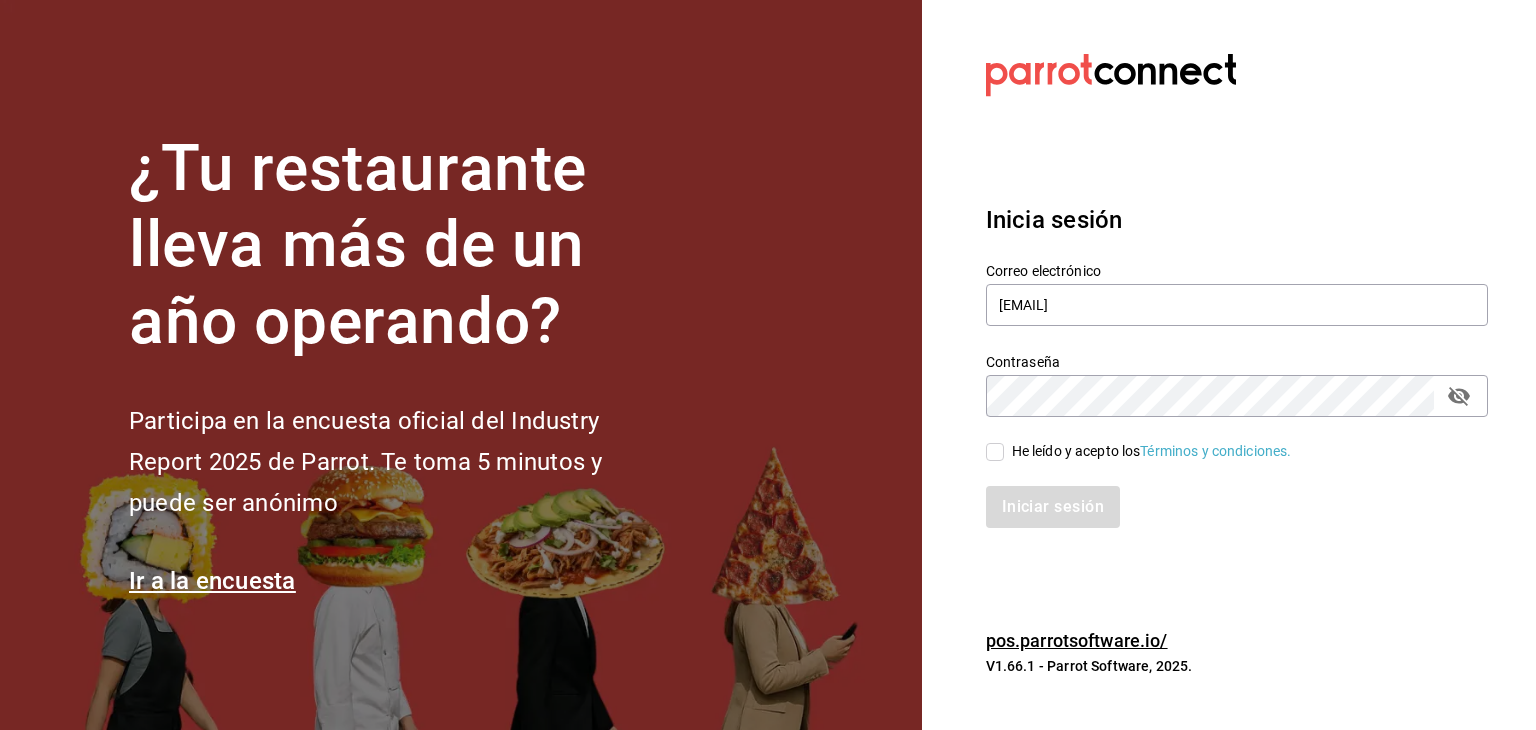 click on "He leído y acepto los  Términos y condiciones." at bounding box center (995, 452) 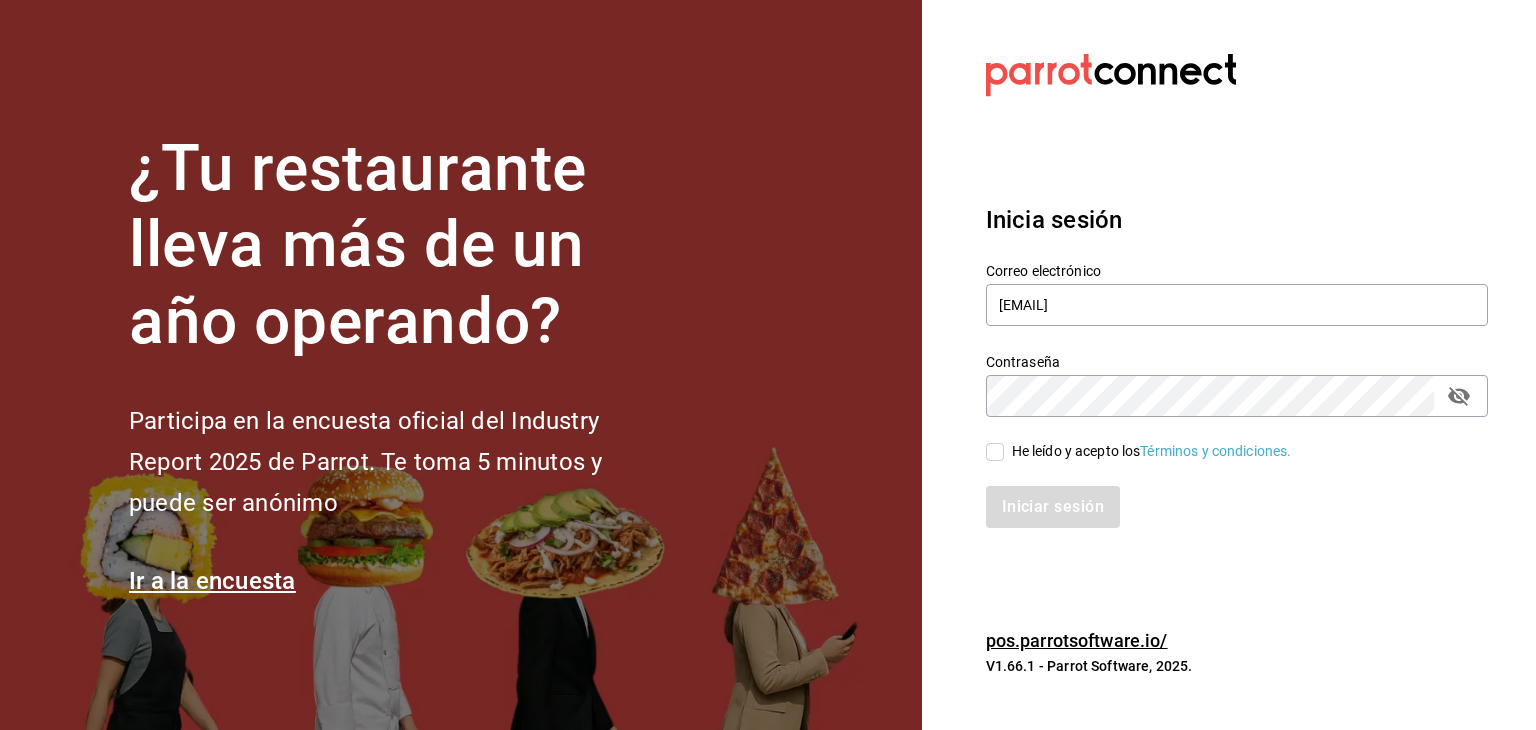 checkbox on "true" 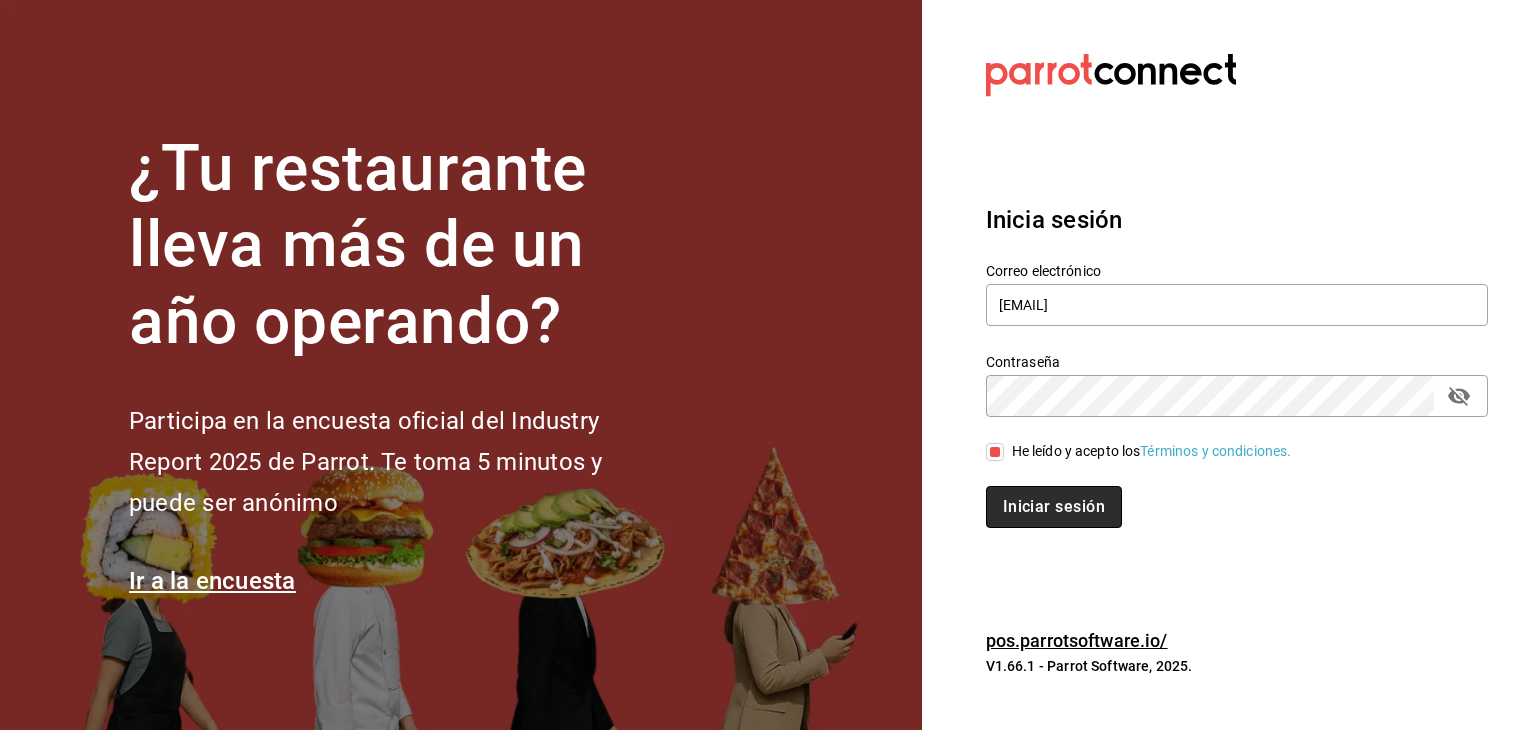 click on "Iniciar sesión" at bounding box center (1054, 507) 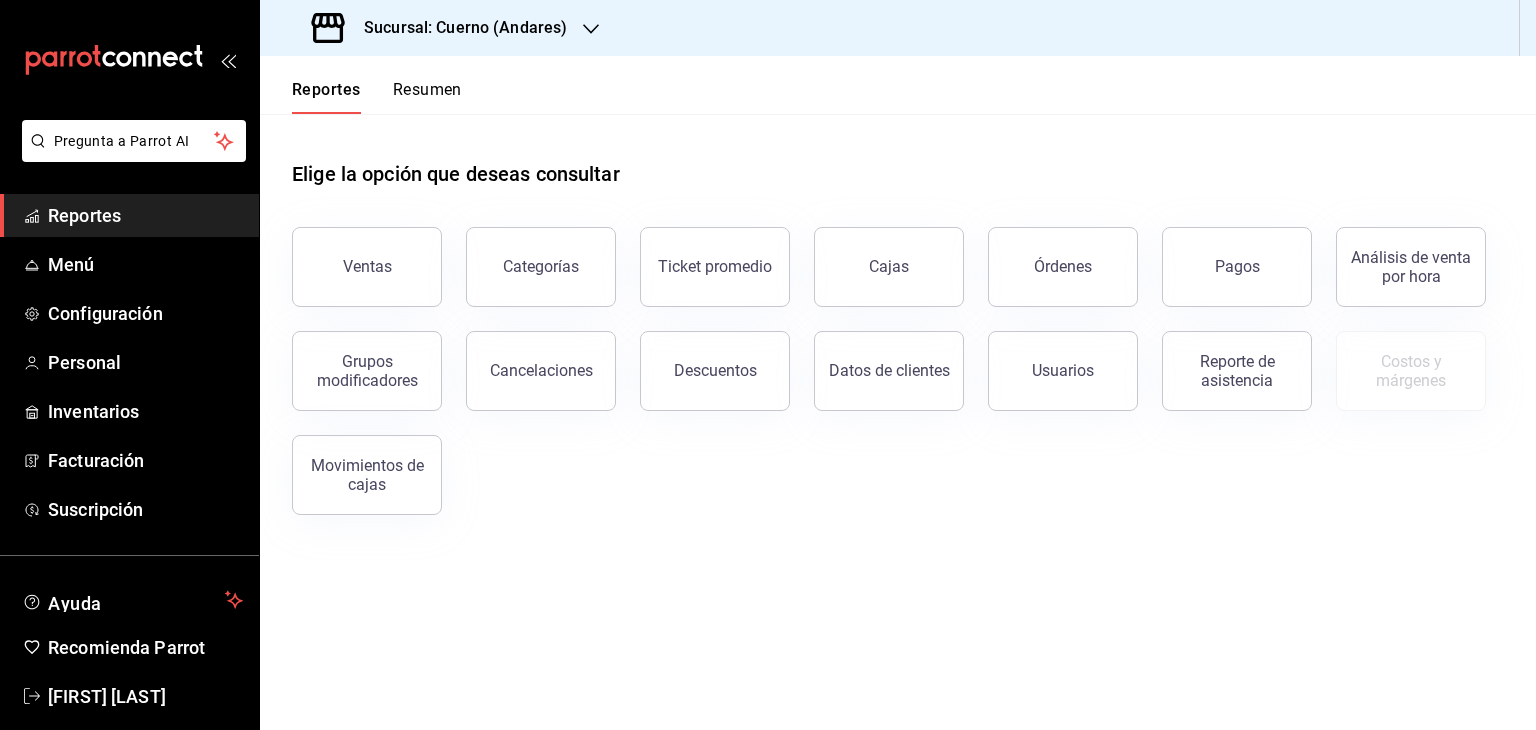 scroll, scrollTop: 0, scrollLeft: 0, axis: both 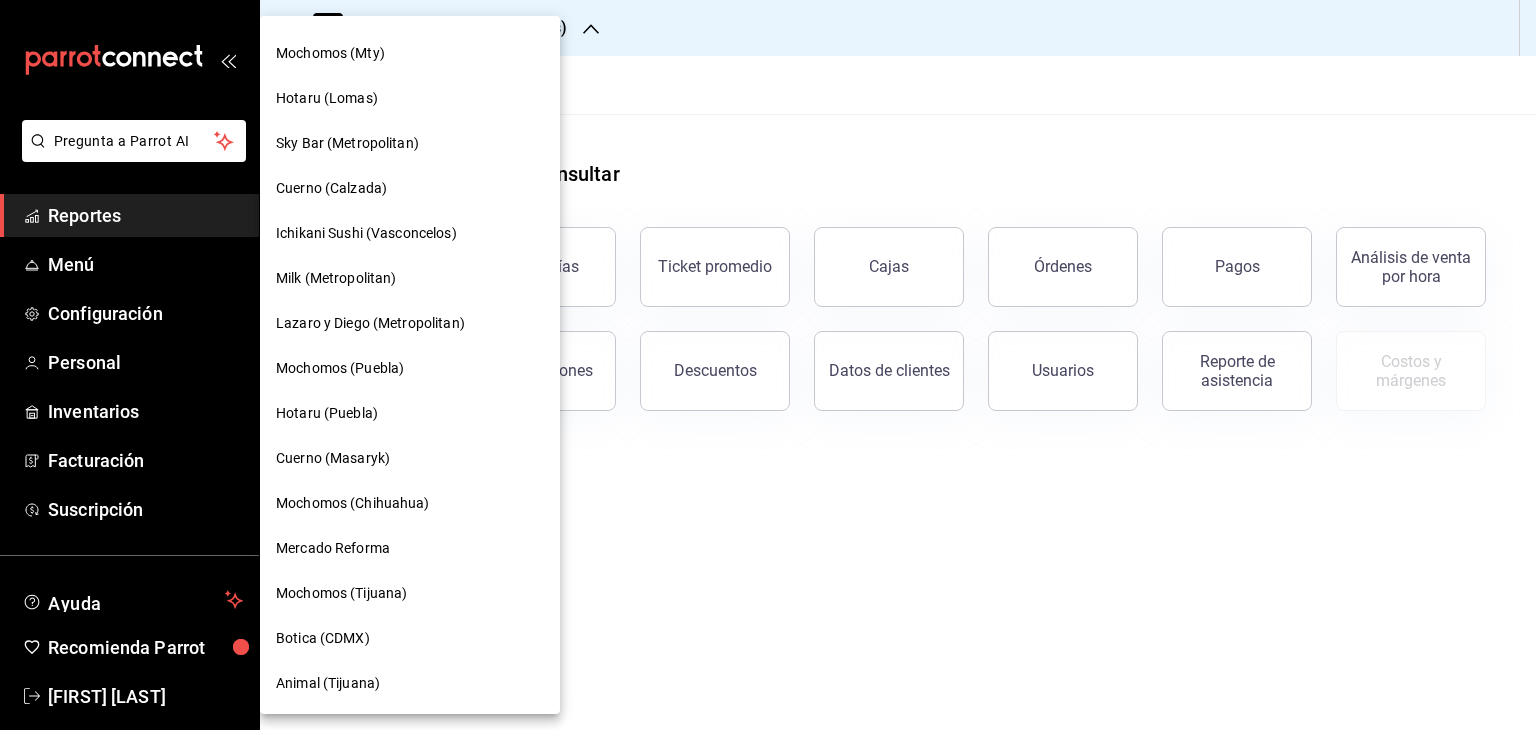 click on "Hotaru (Puebla)" at bounding box center (410, 413) 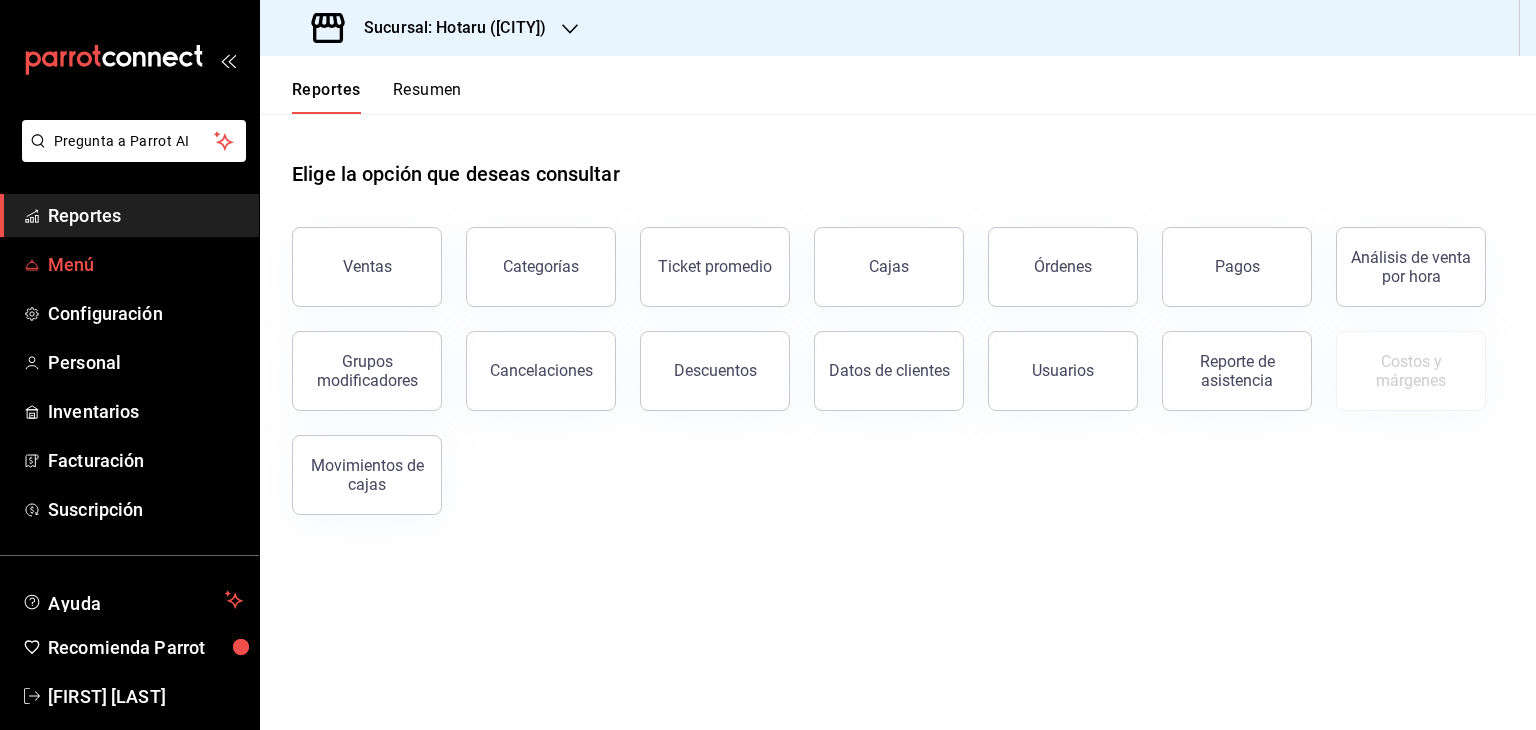 click on "Menú" at bounding box center [145, 264] 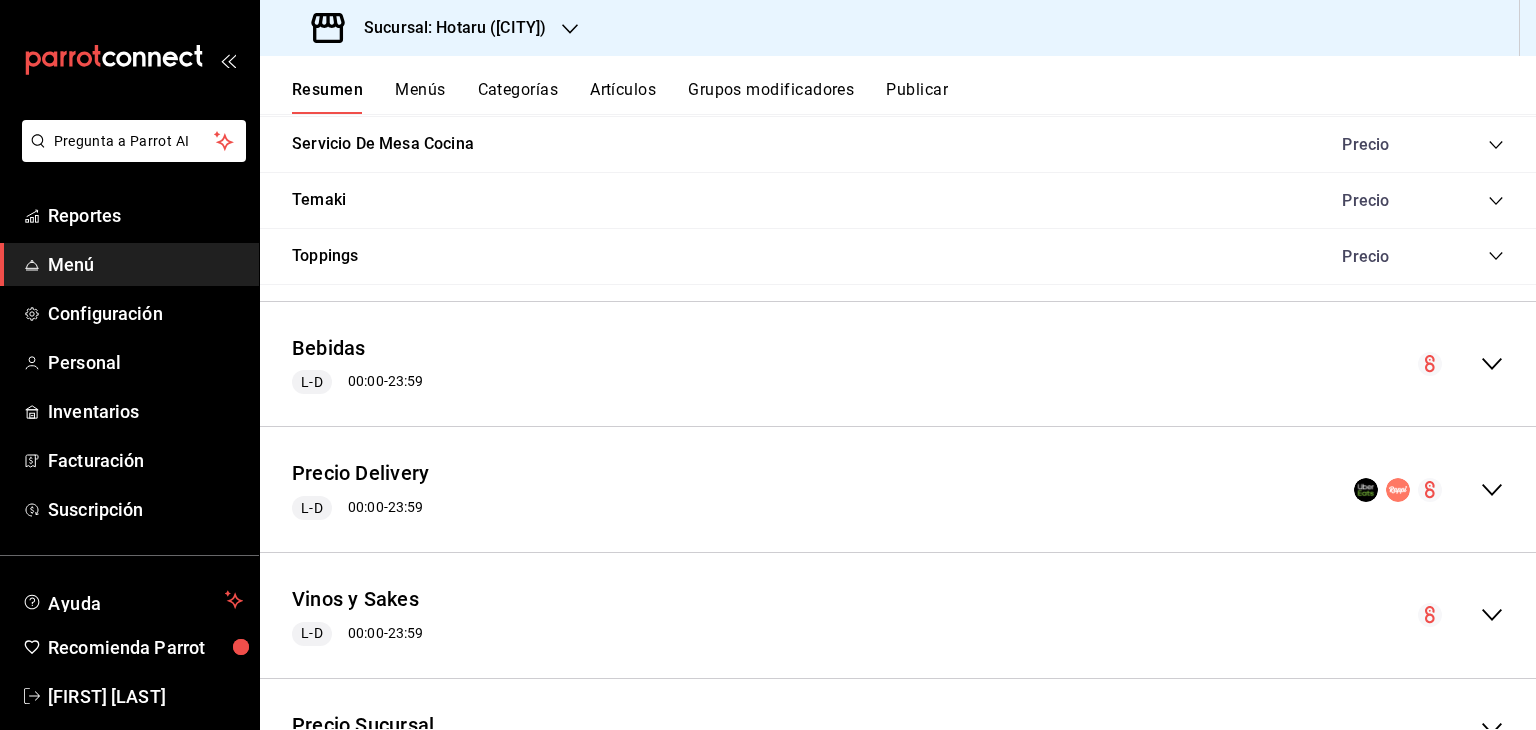 scroll, scrollTop: 1801, scrollLeft: 0, axis: vertical 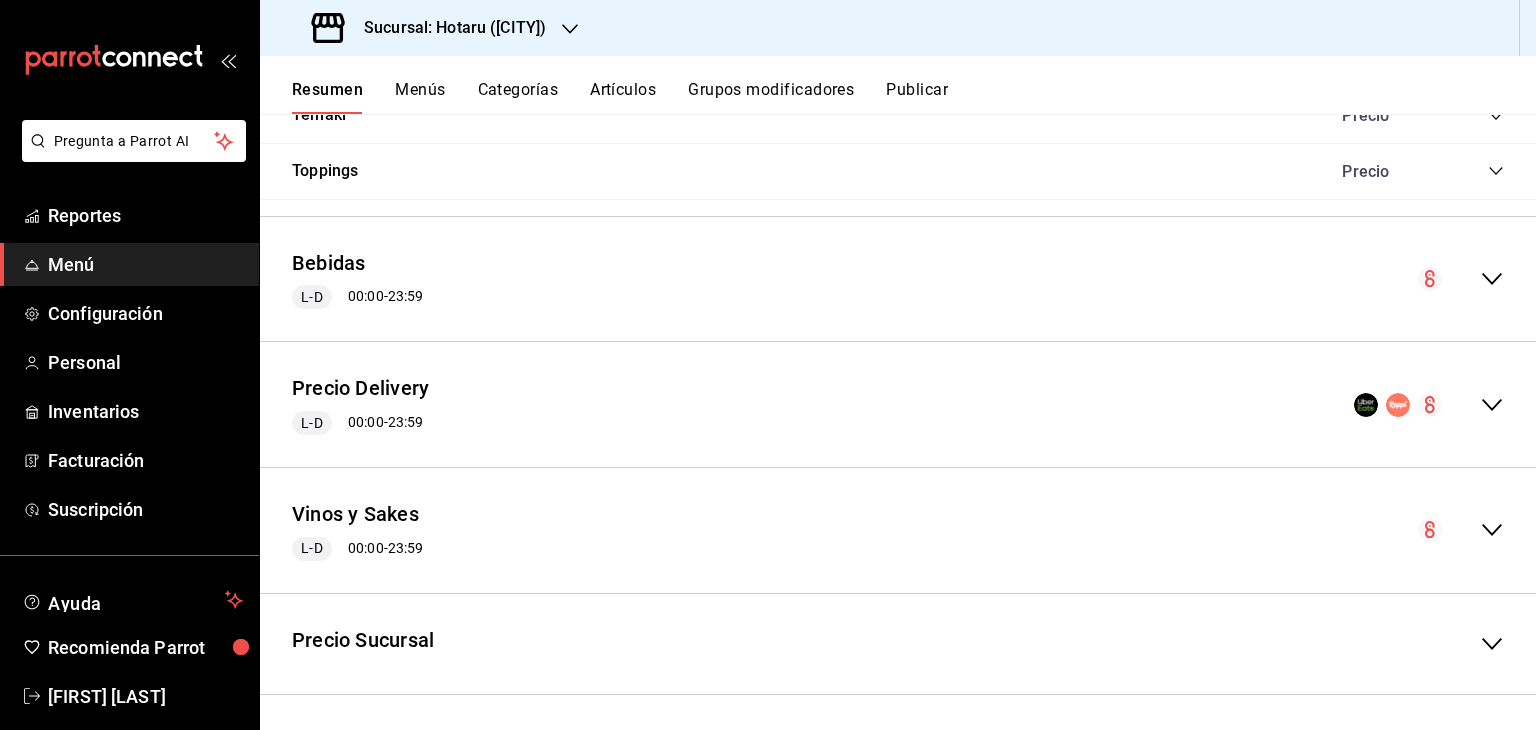 click 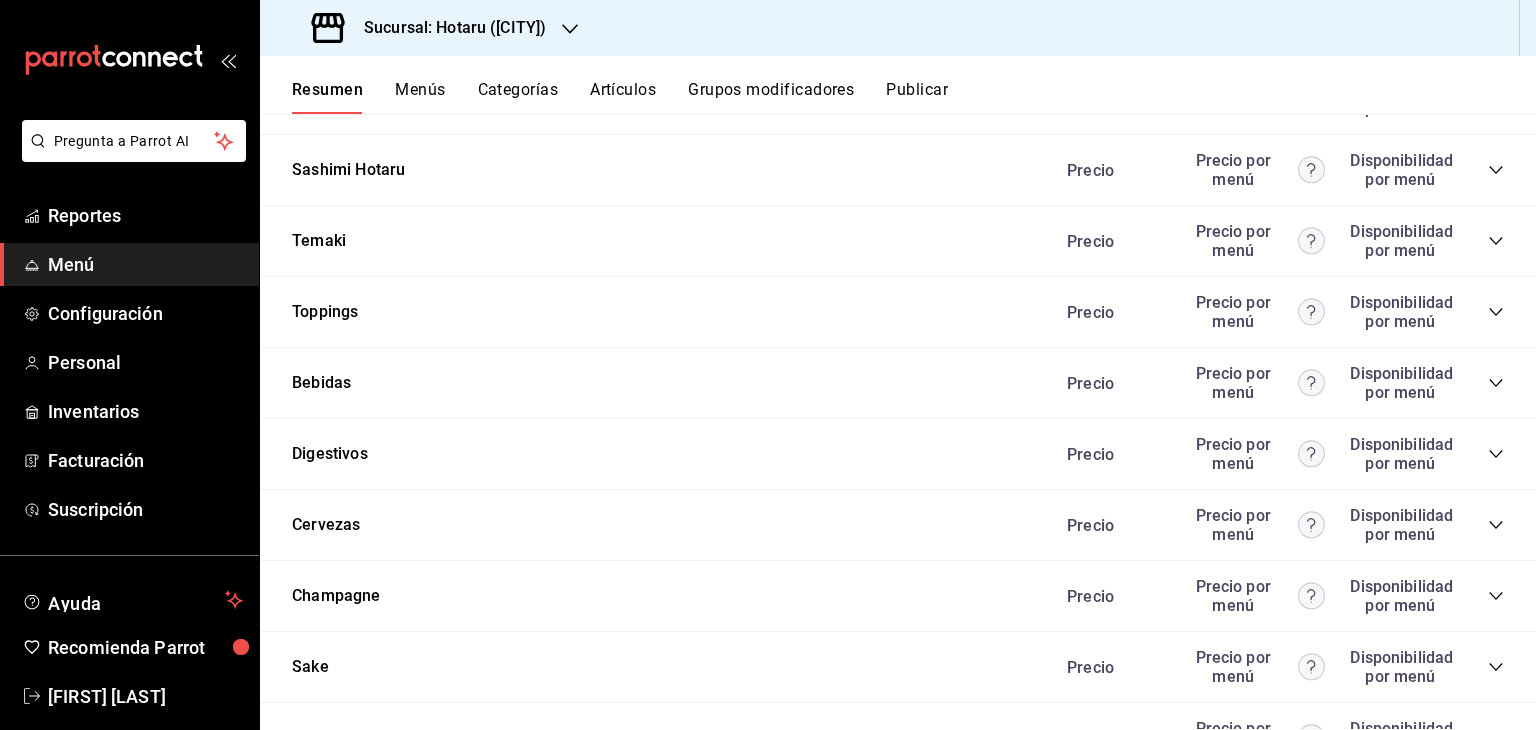 scroll, scrollTop: 3489, scrollLeft: 0, axis: vertical 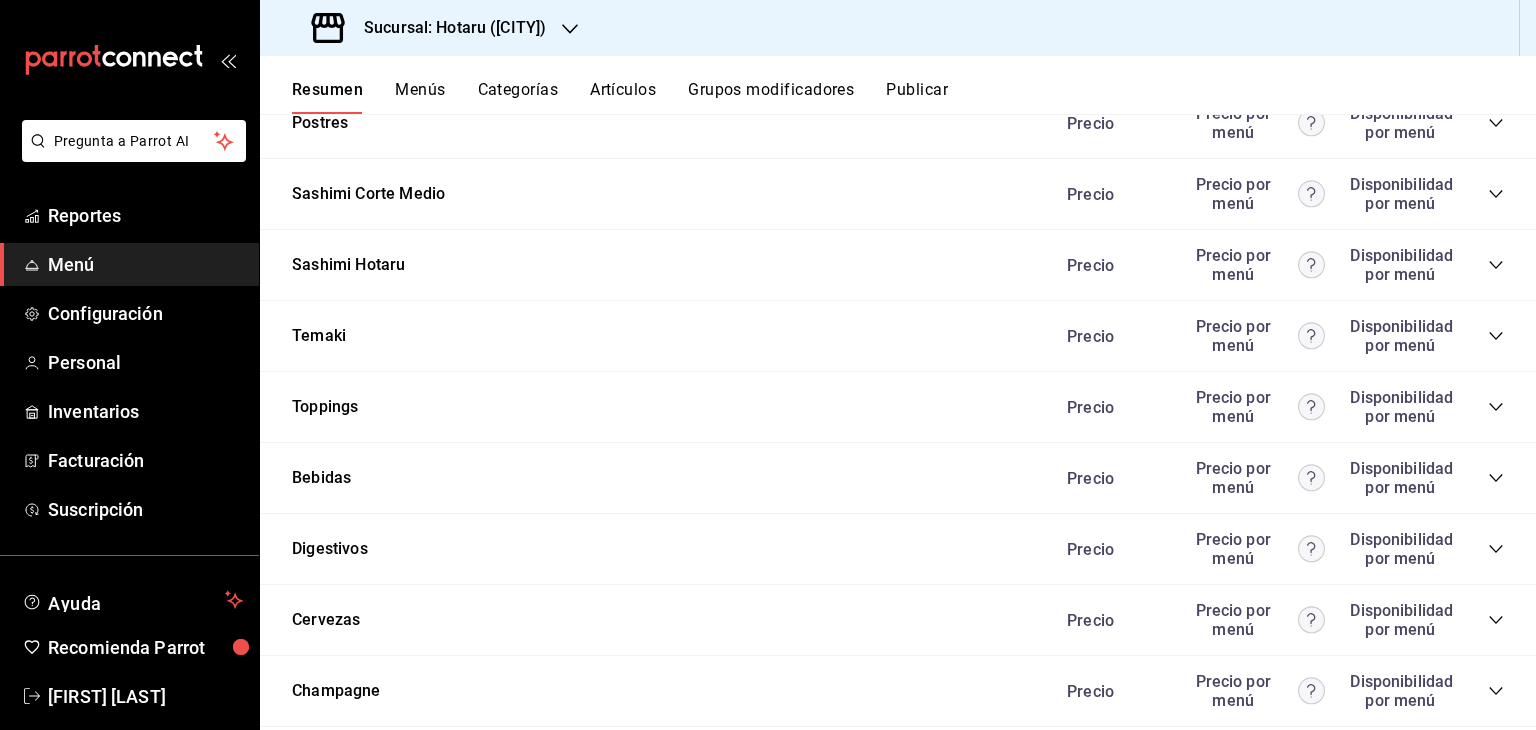 click 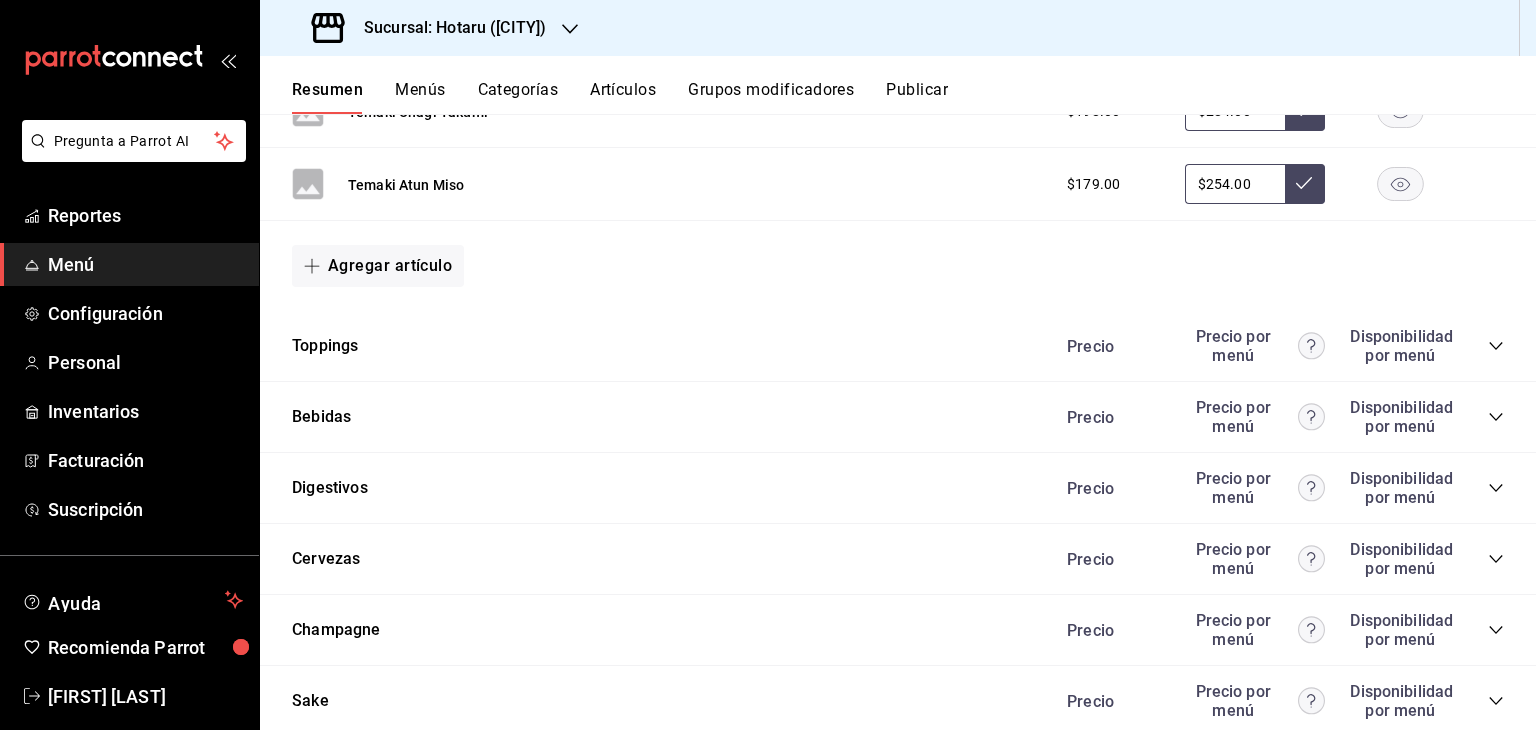 scroll, scrollTop: 4189, scrollLeft: 0, axis: vertical 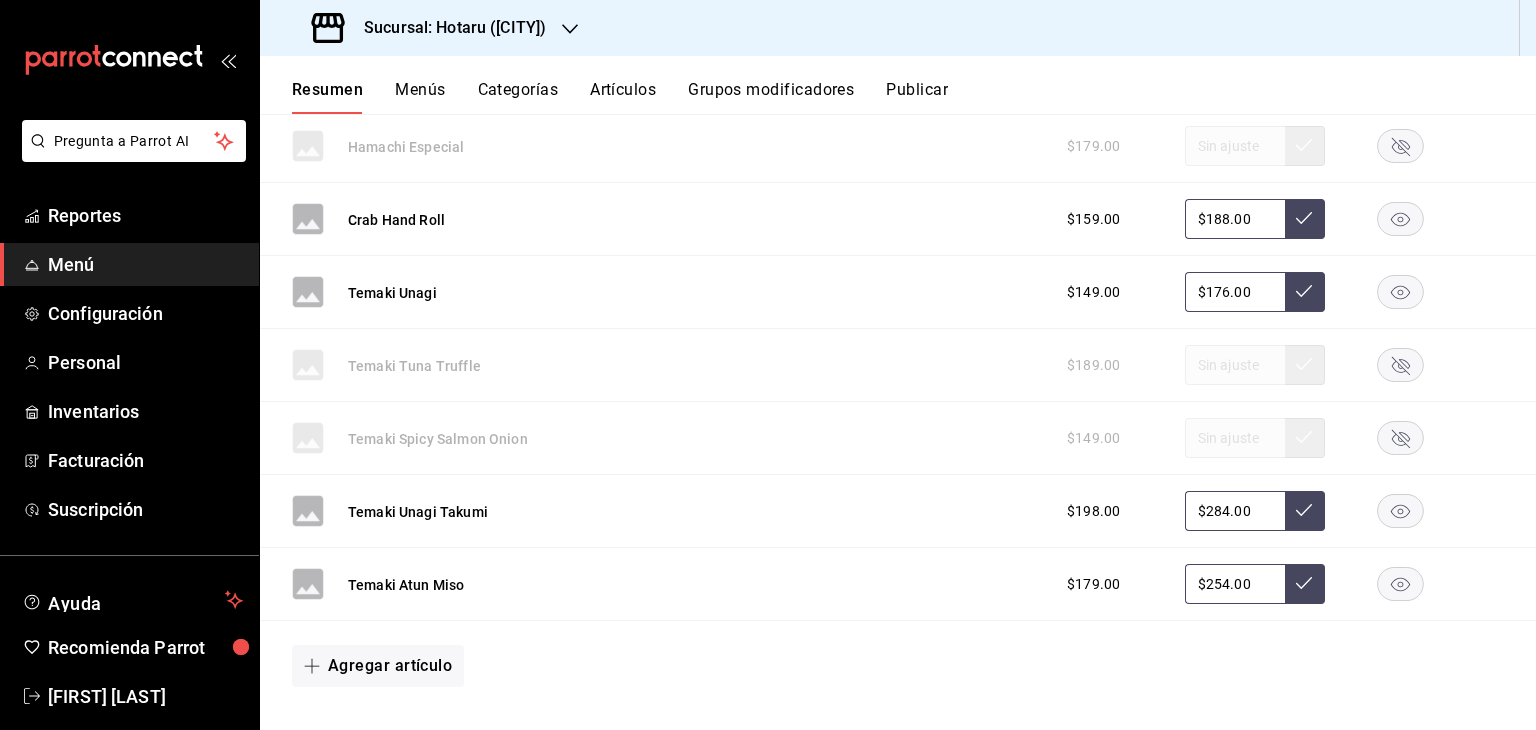 type 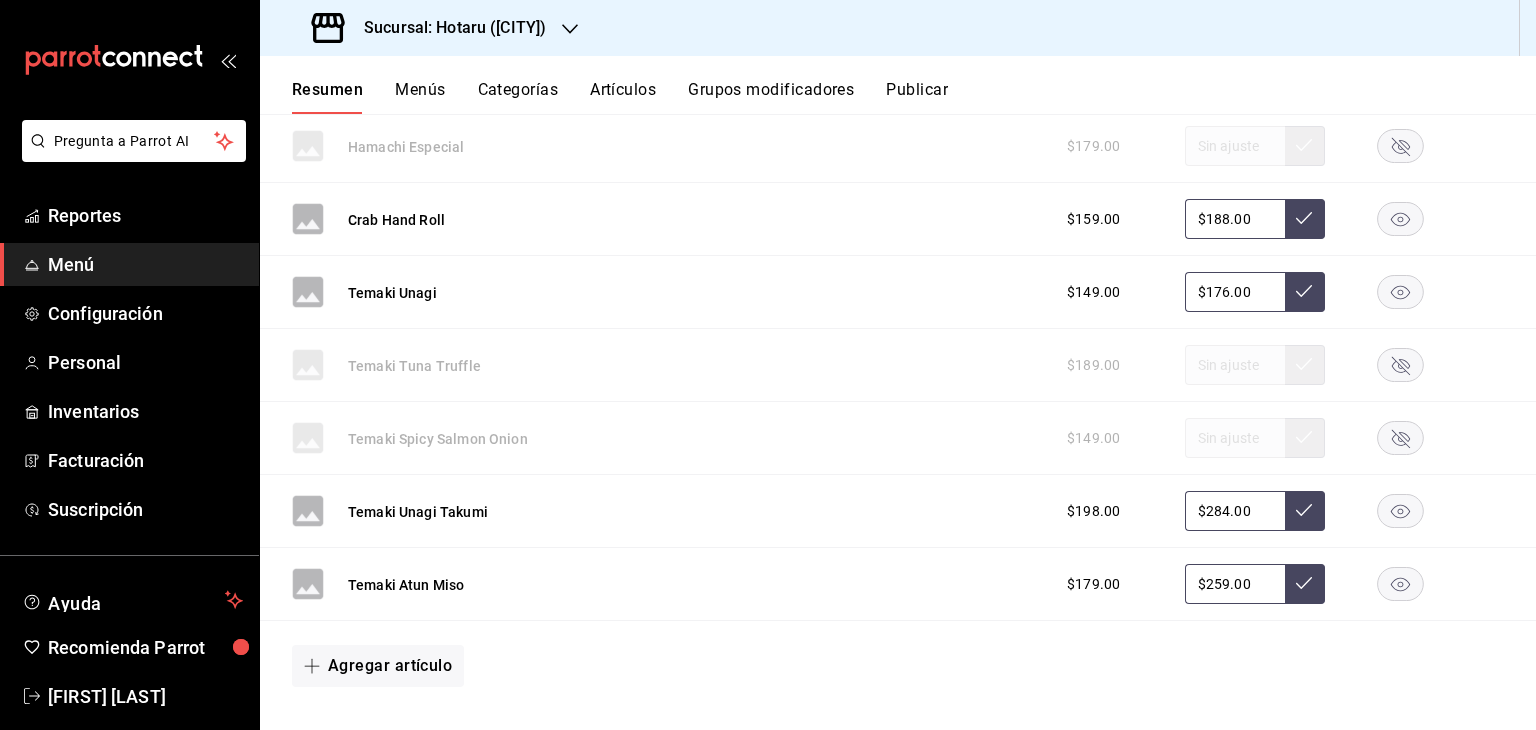 type on "$259.00" 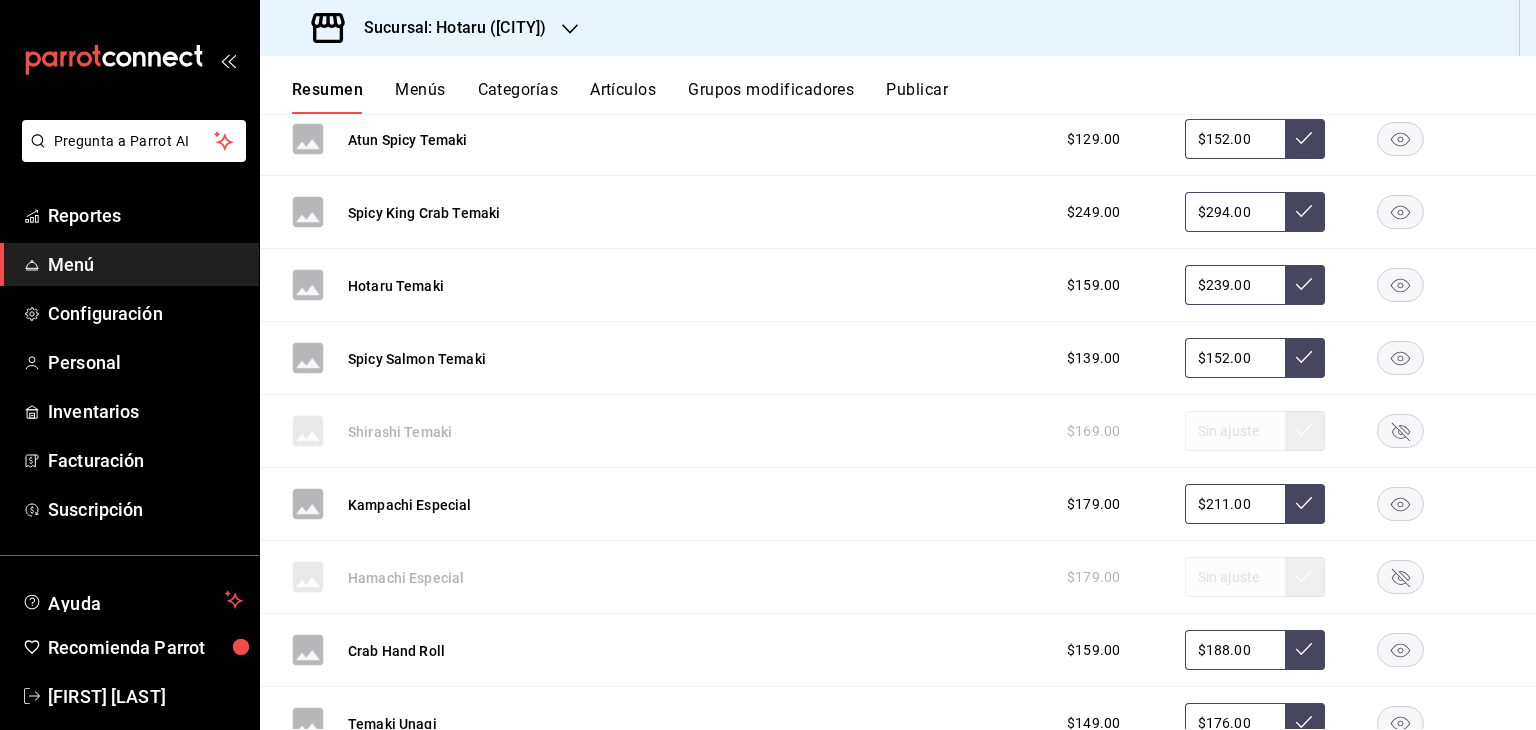 scroll, scrollTop: 3789, scrollLeft: 0, axis: vertical 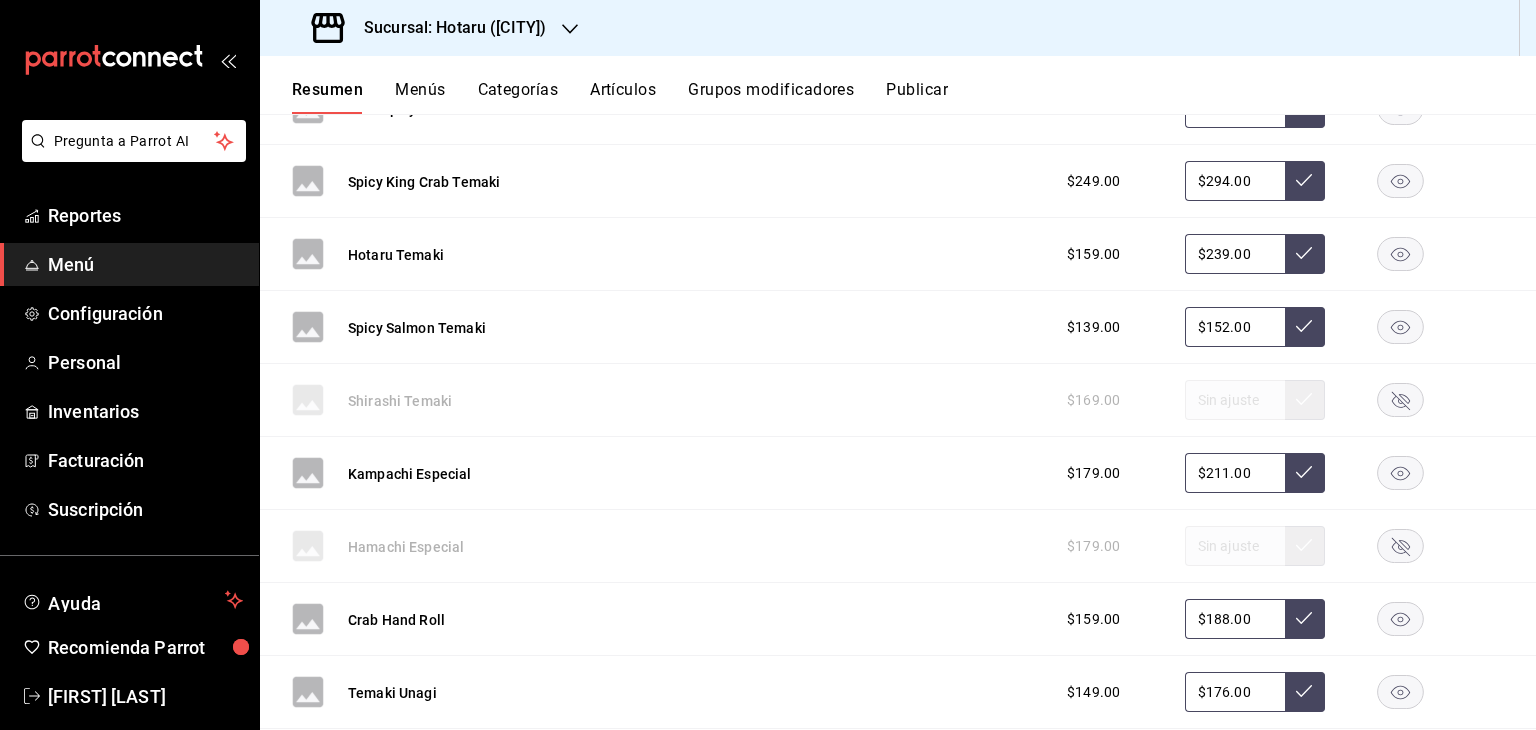 drag, startPoint x: 1240, startPoint y: 321, endPoint x: 686, endPoint y: 325, distance: 554.01447 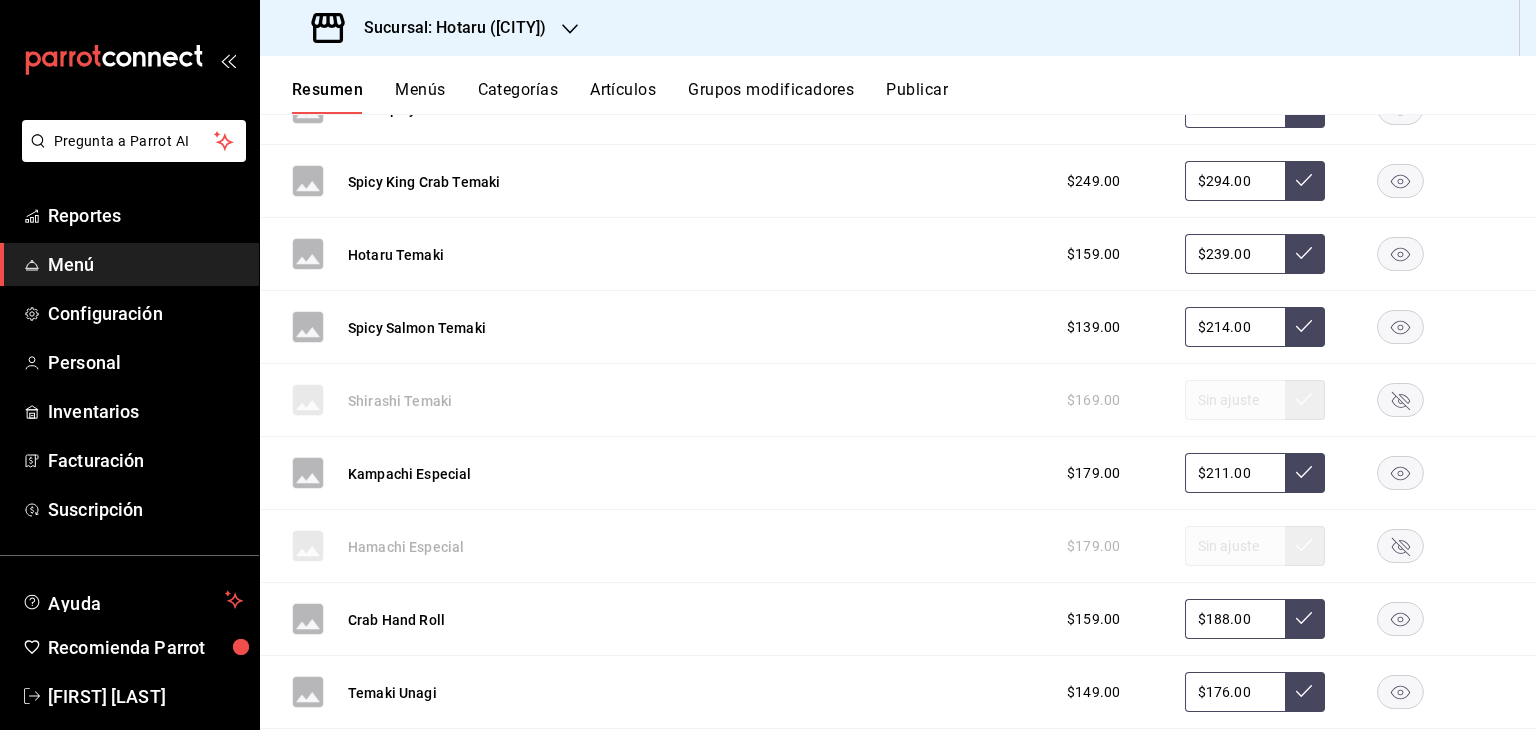 type on "$214.00" 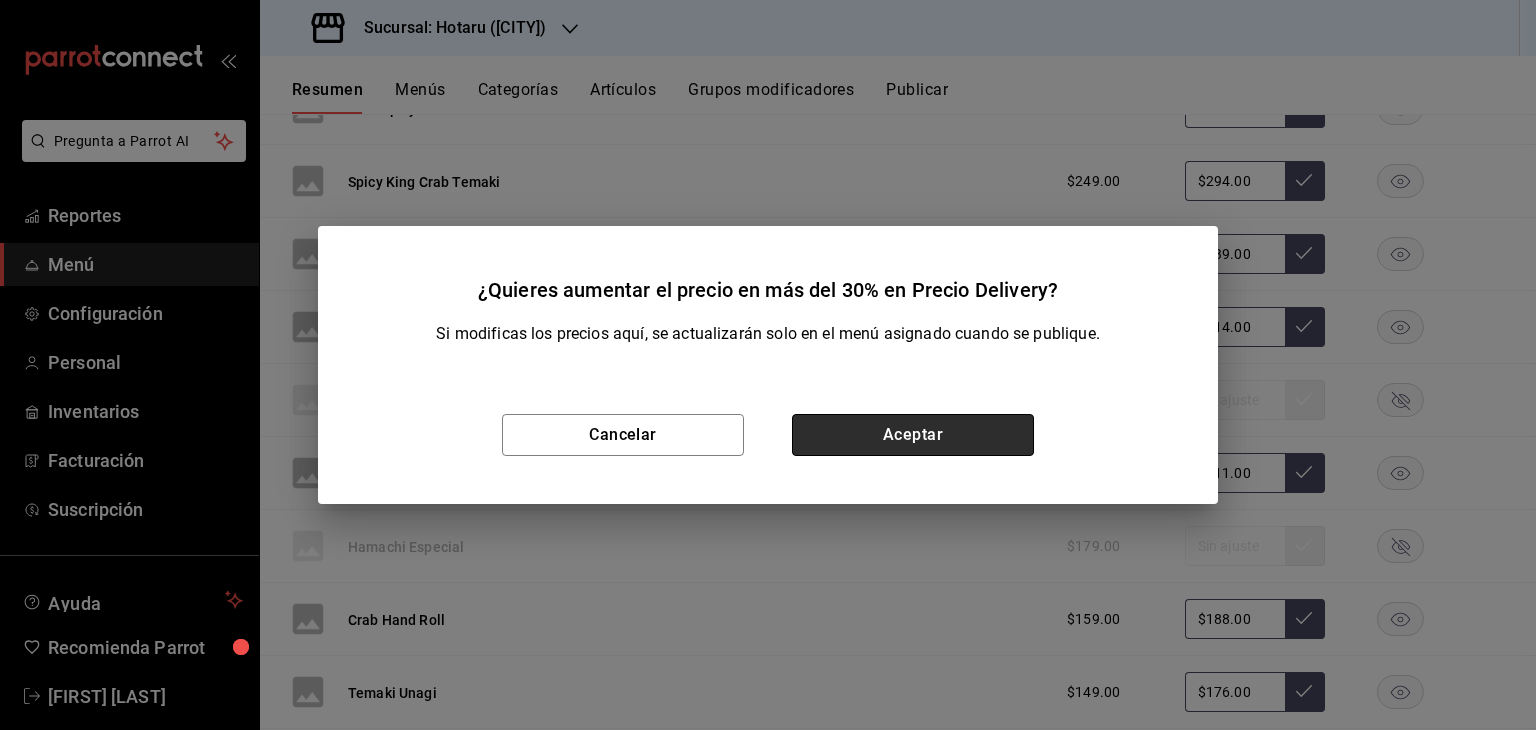 click on "Aceptar" at bounding box center (913, 435) 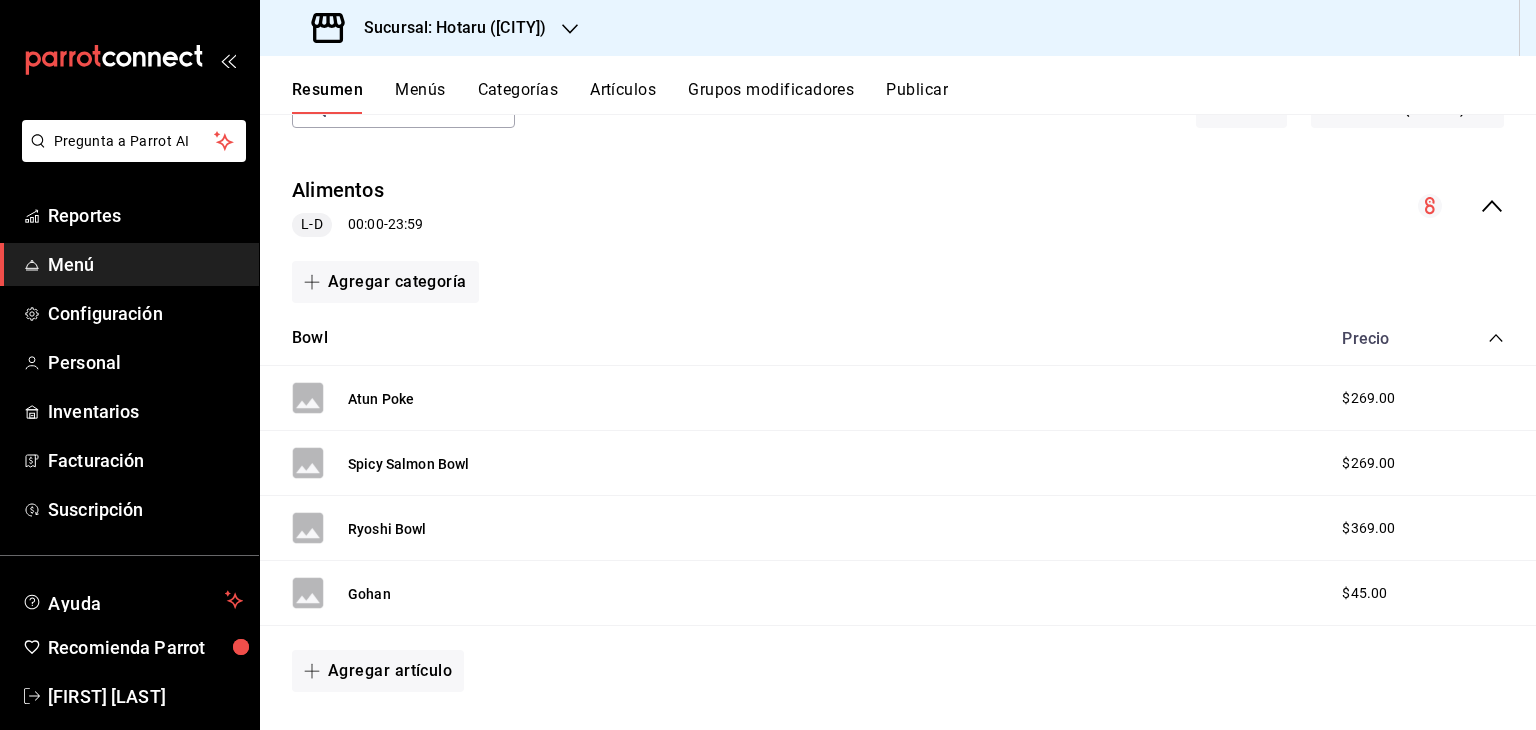 scroll, scrollTop: 0, scrollLeft: 0, axis: both 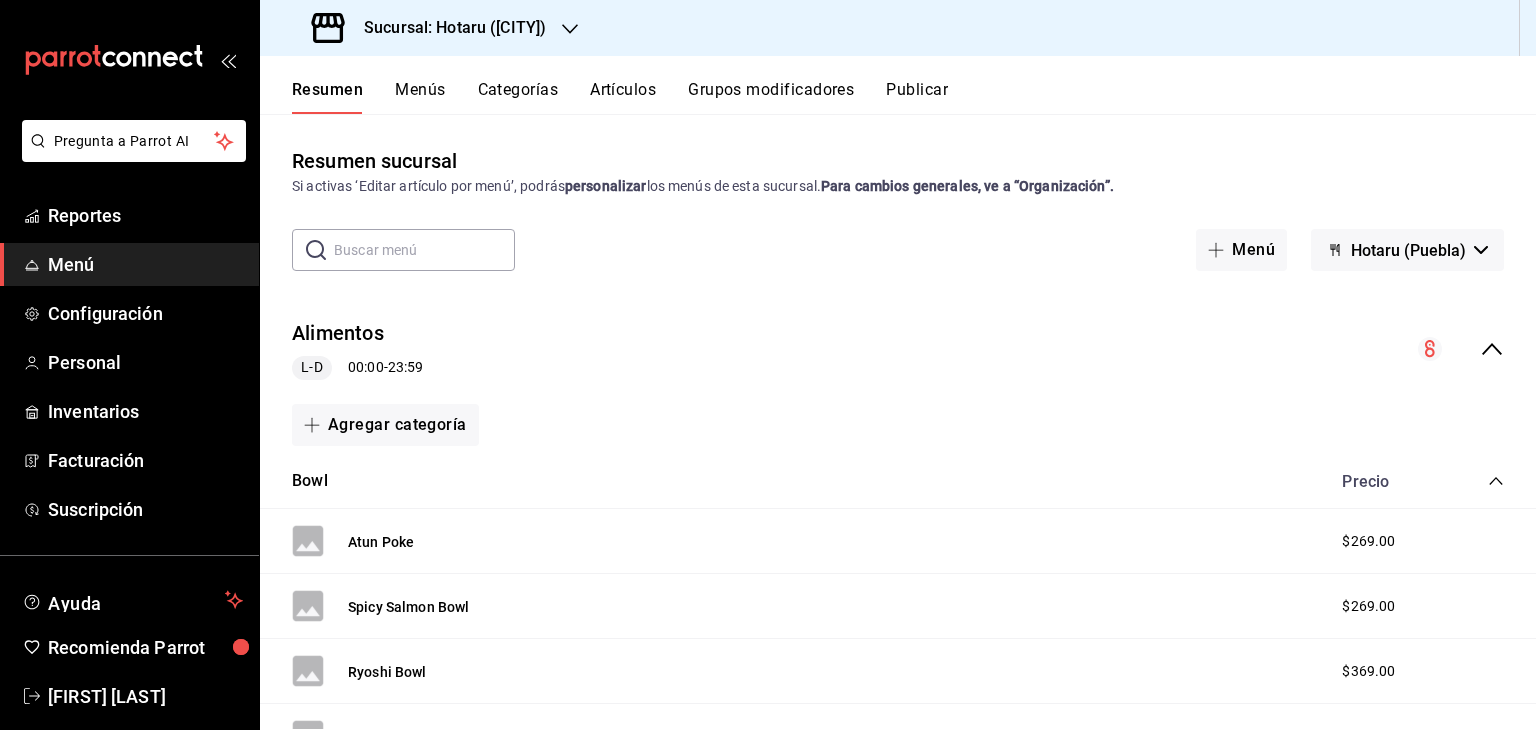 click on "Publicar" at bounding box center (917, 97) 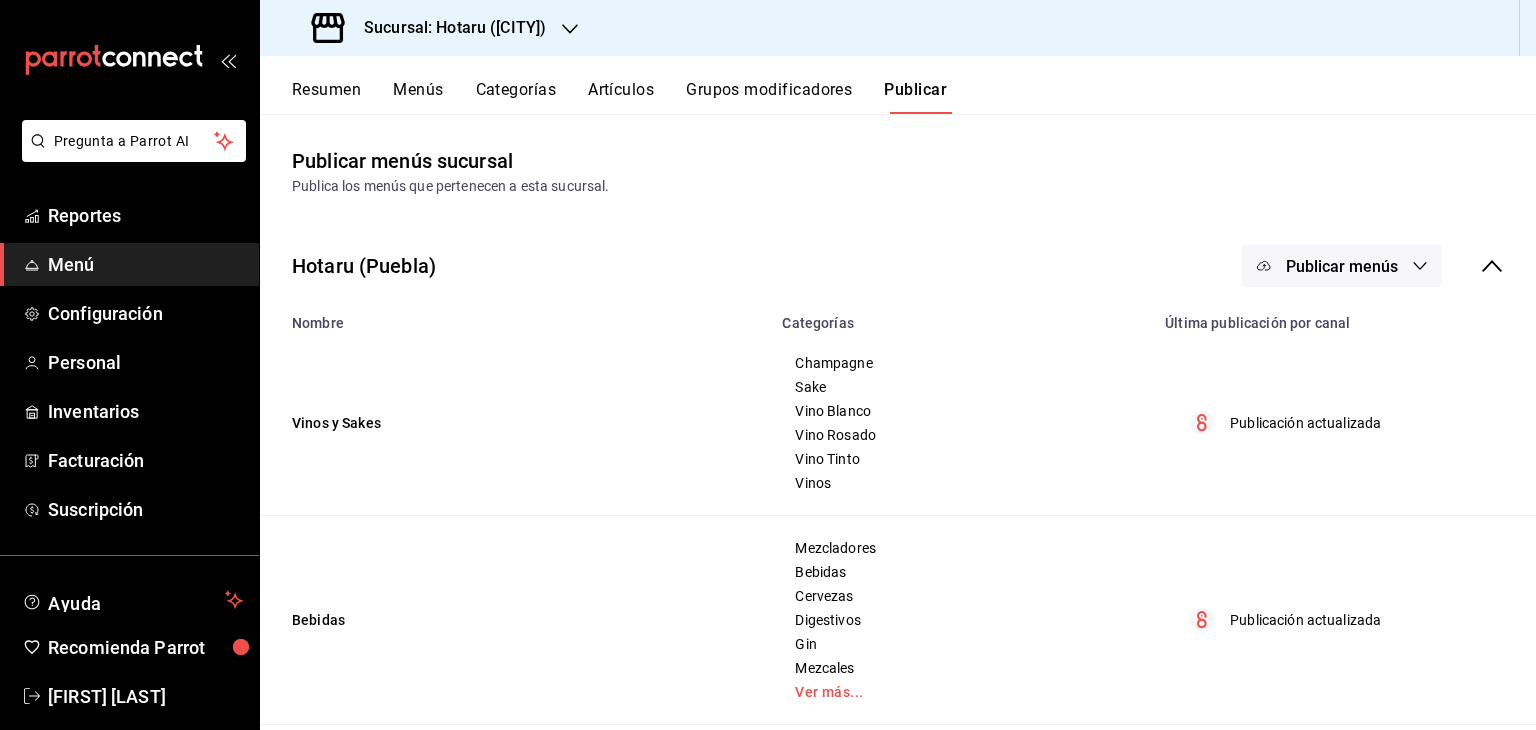 click on "Publicar menús" at bounding box center [1342, 266] 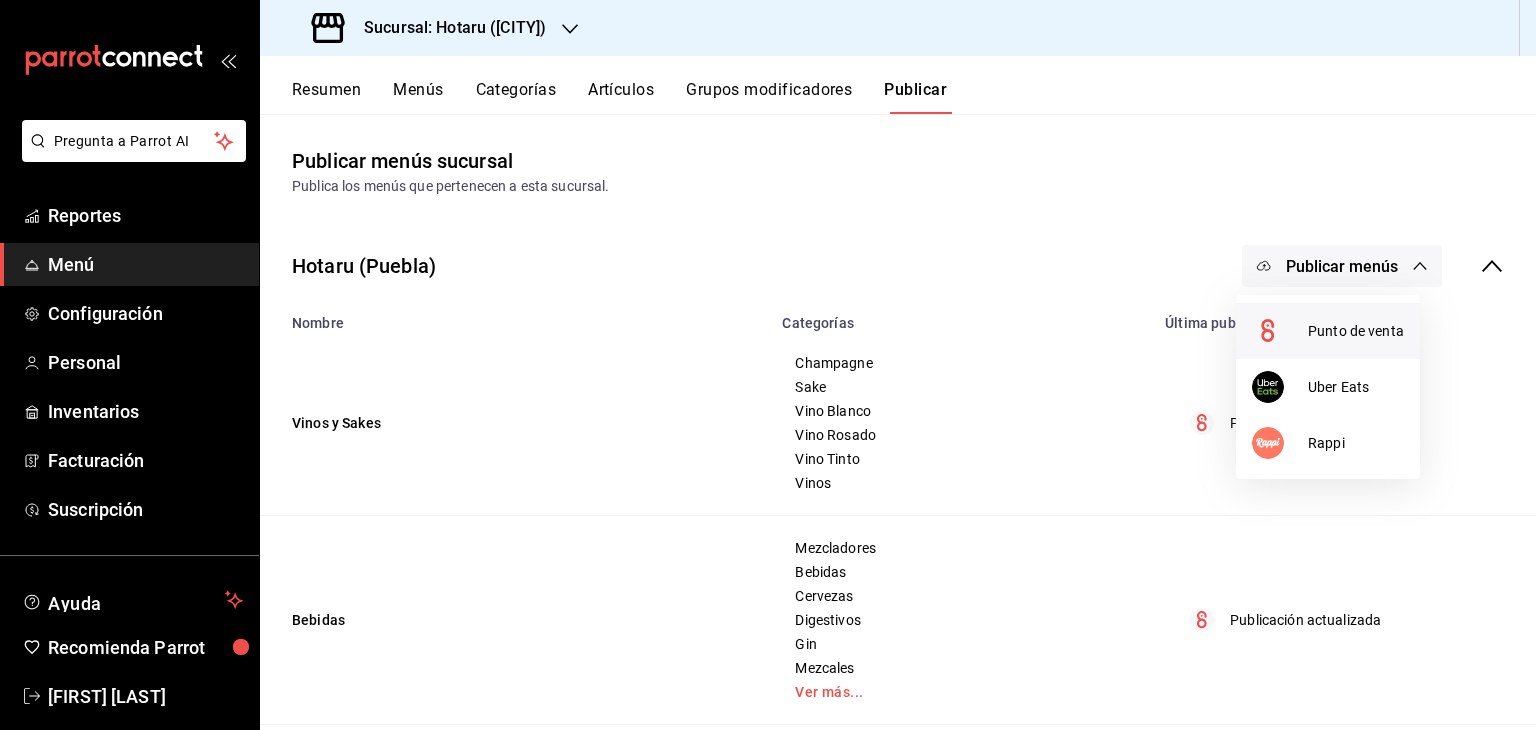 click on "Punto de venta" at bounding box center (1356, 331) 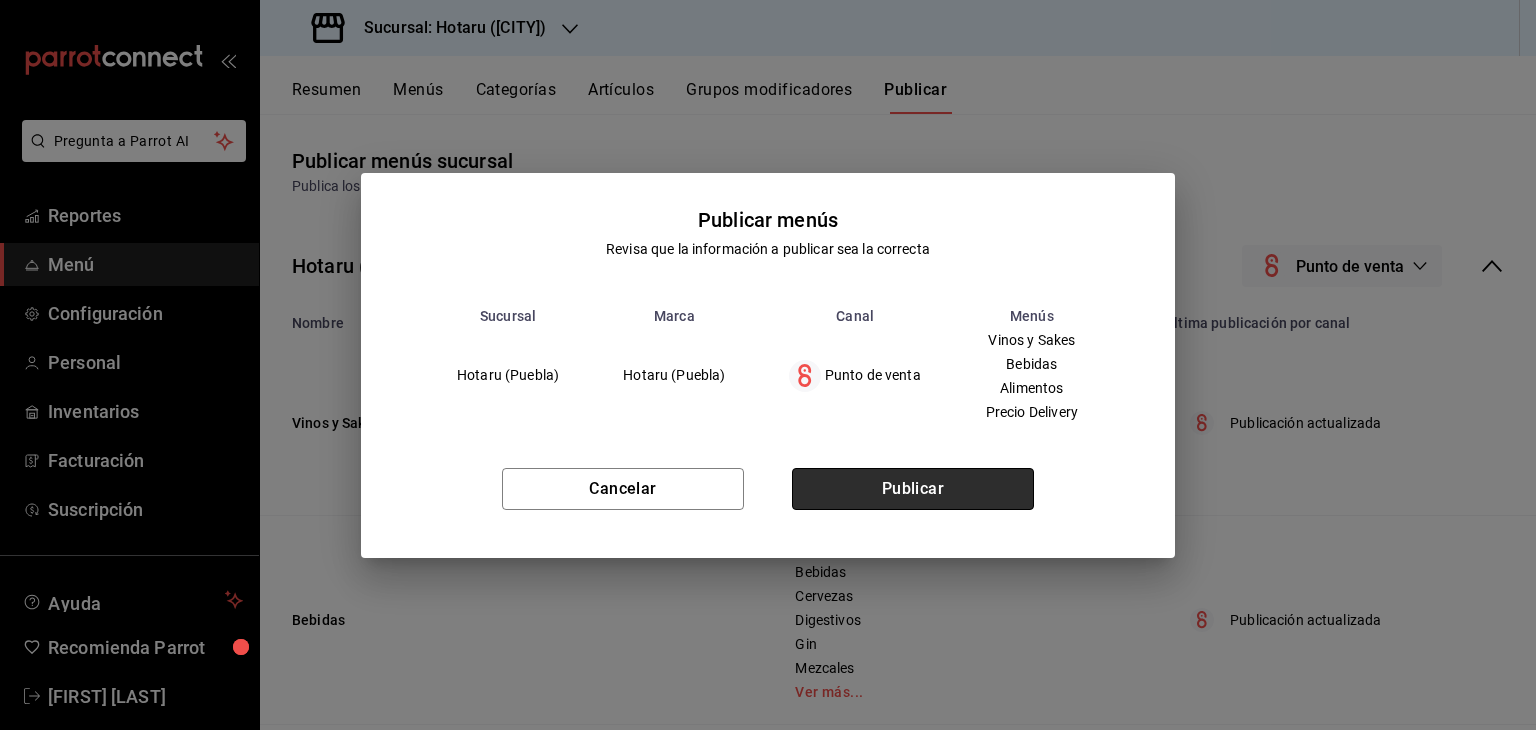click on "Publicar" at bounding box center [913, 489] 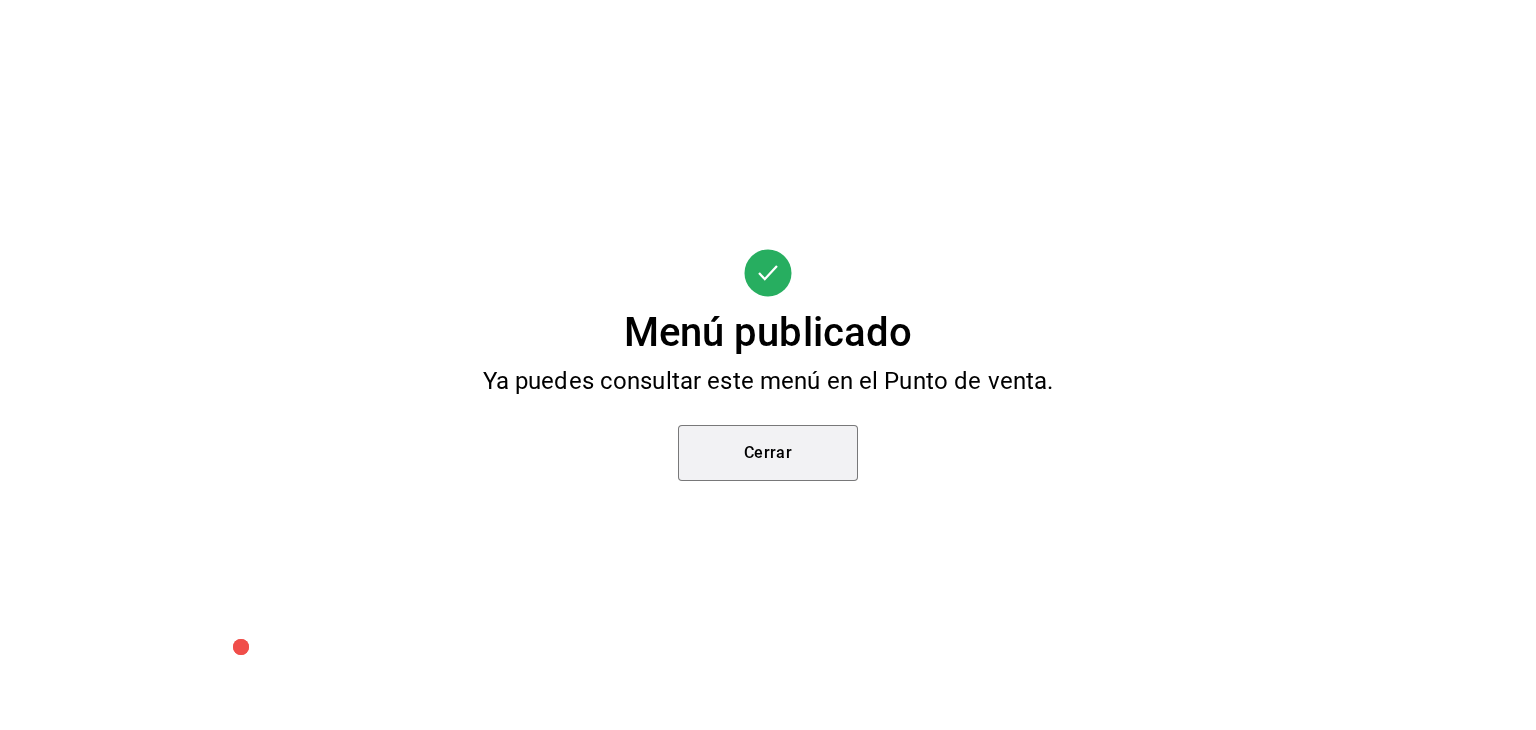 drag, startPoint x: 785, startPoint y: 436, endPoint x: 760, endPoint y: 405, distance: 39.824615 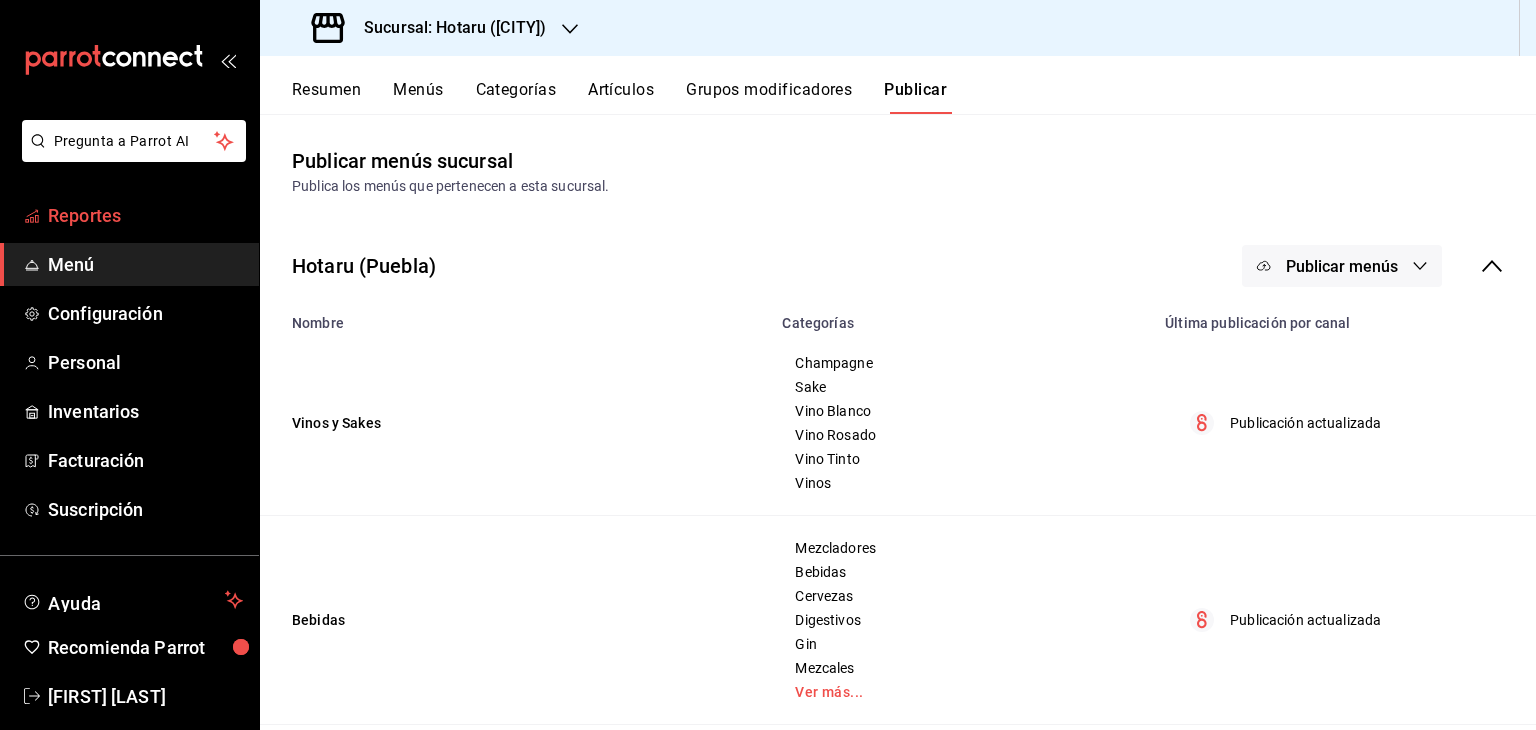 click on "Reportes" at bounding box center [145, 215] 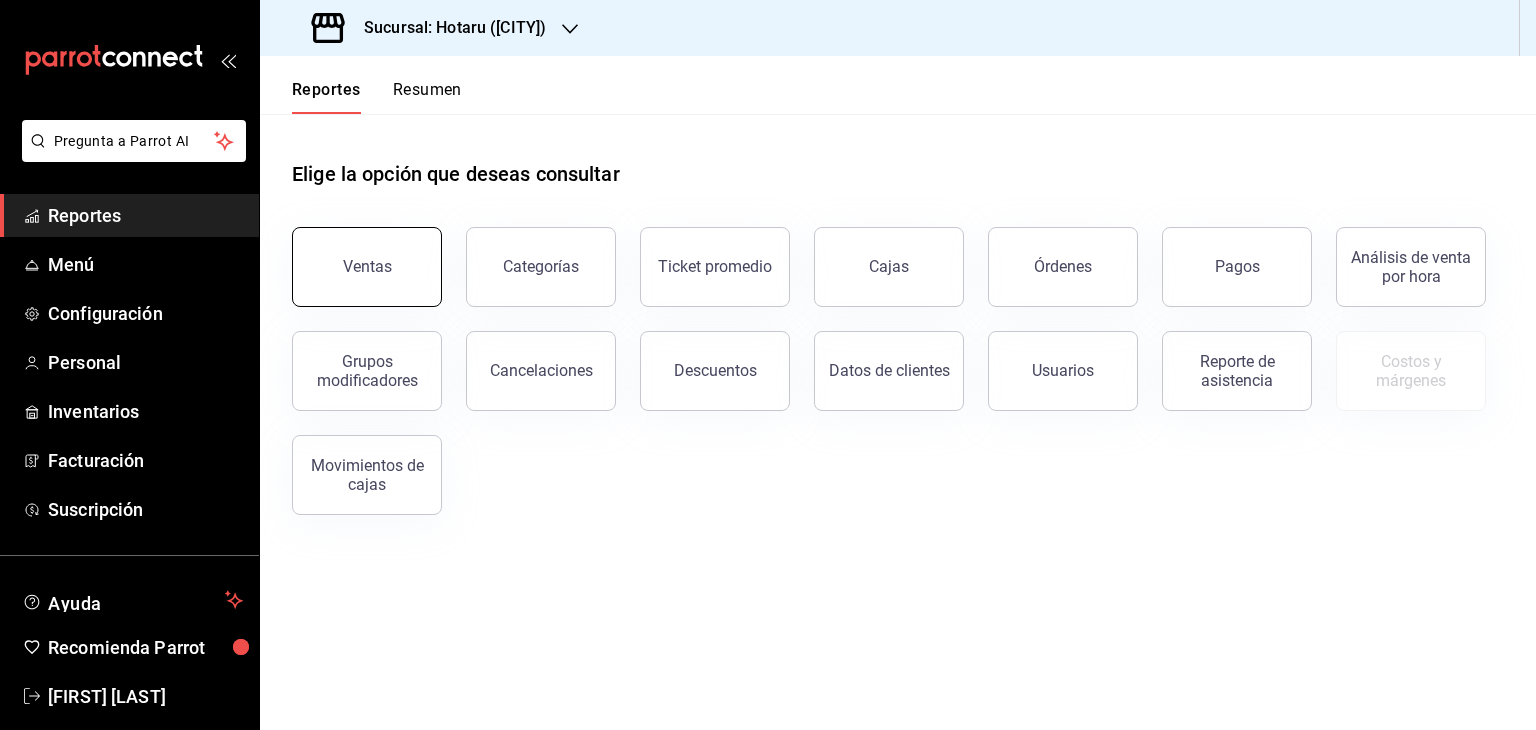 click on "Ventas" at bounding box center [367, 267] 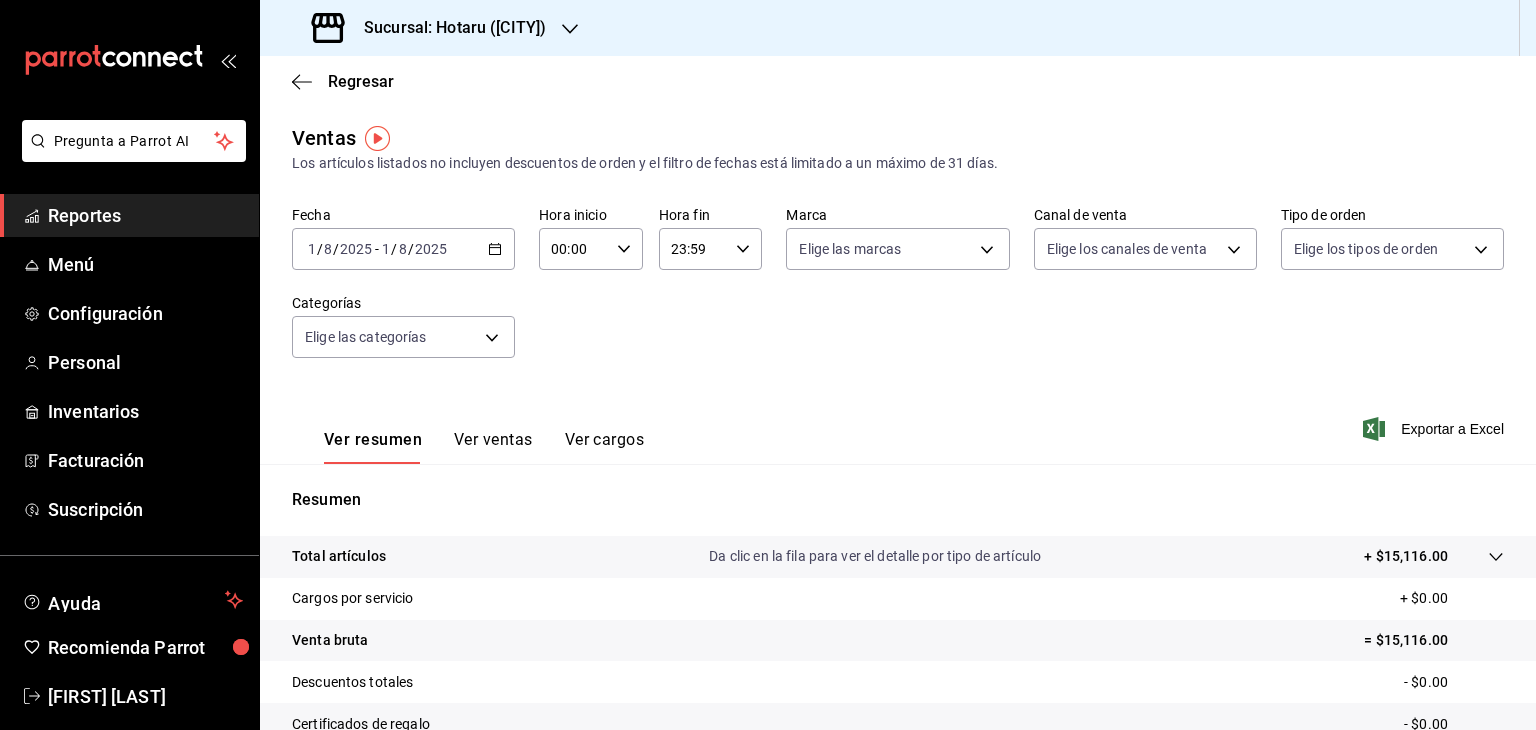 click on "Sucursal: Hotaru ([CITY])" at bounding box center [447, 28] 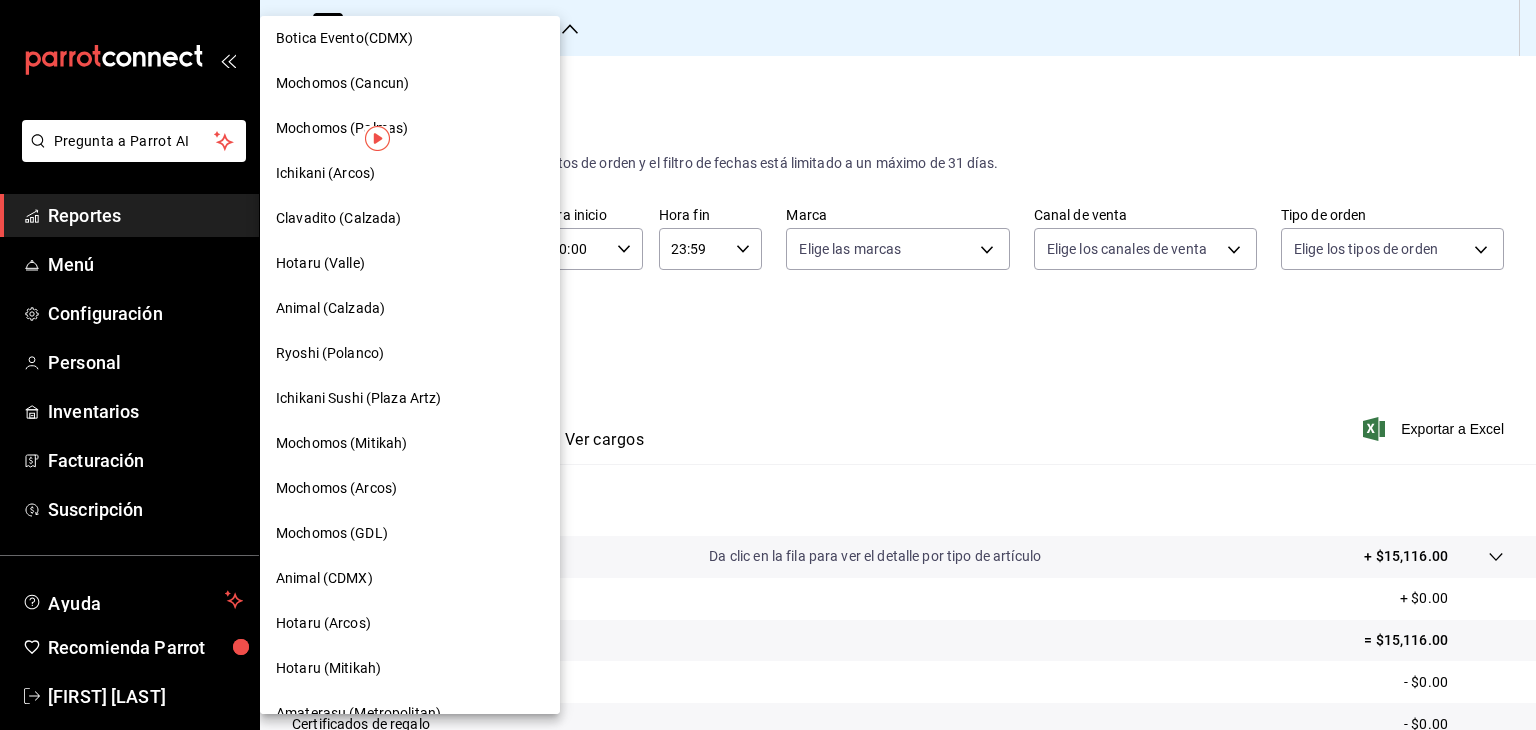 scroll, scrollTop: 200, scrollLeft: 0, axis: vertical 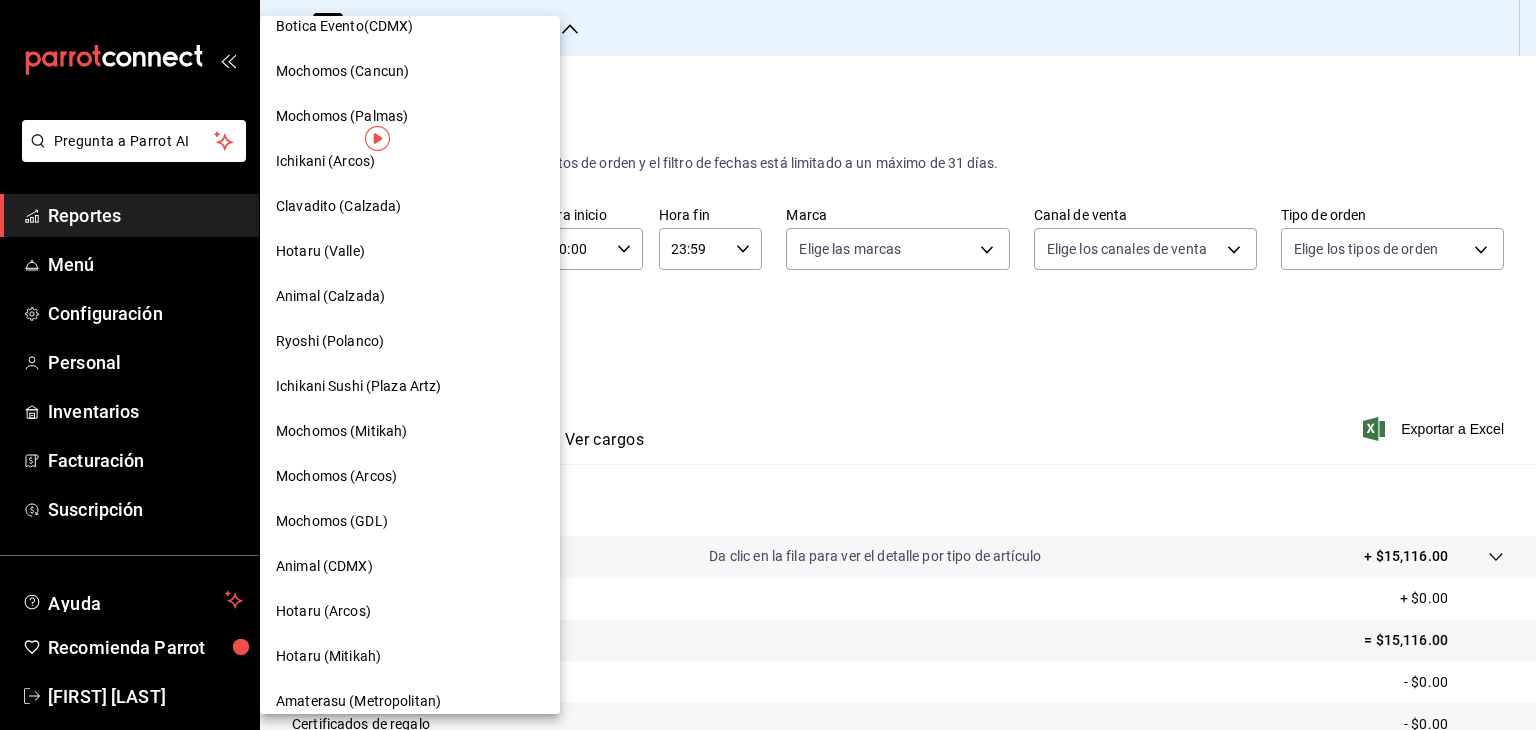 click on "Clavadito (Calzada)" at bounding box center (410, 206) 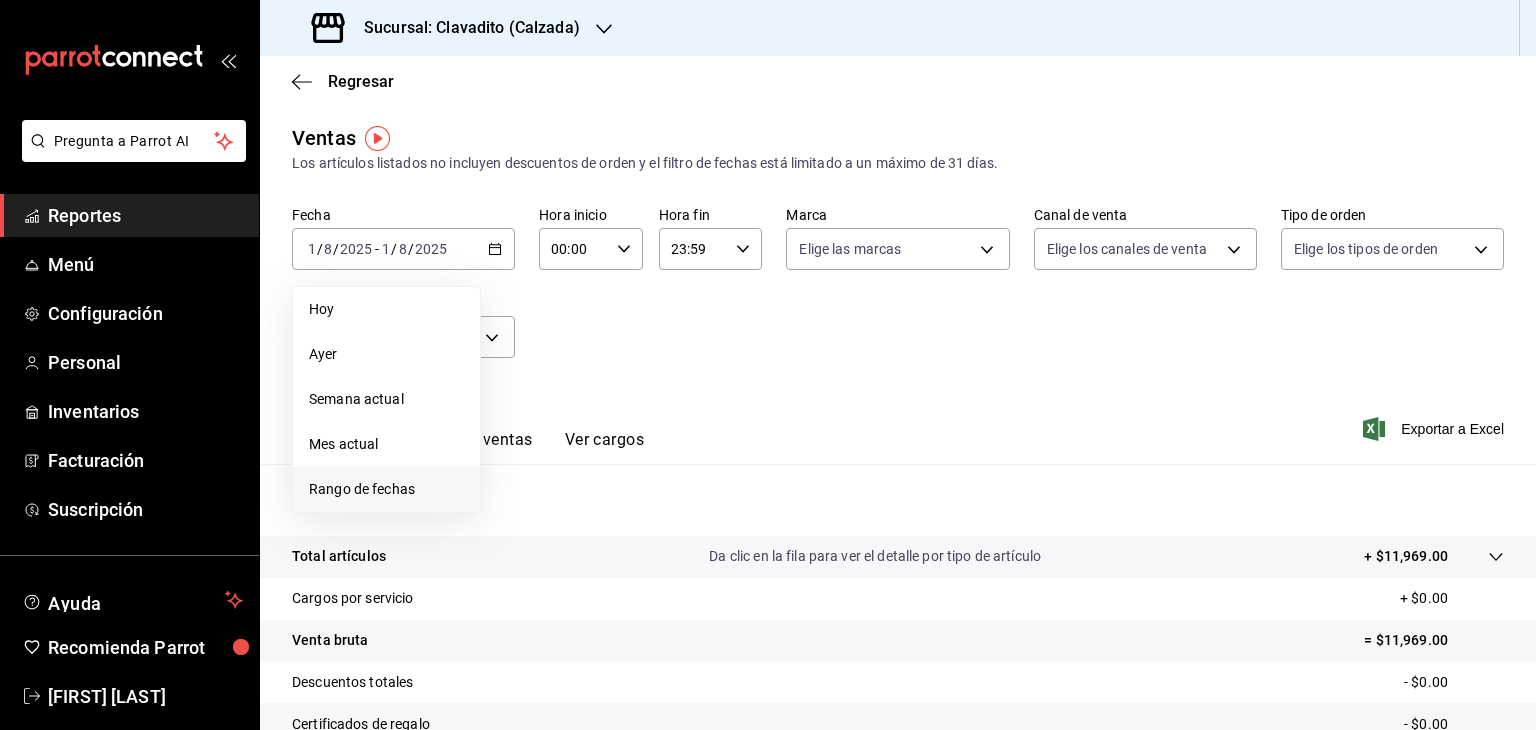 click on "Rango de fechas" at bounding box center [386, 489] 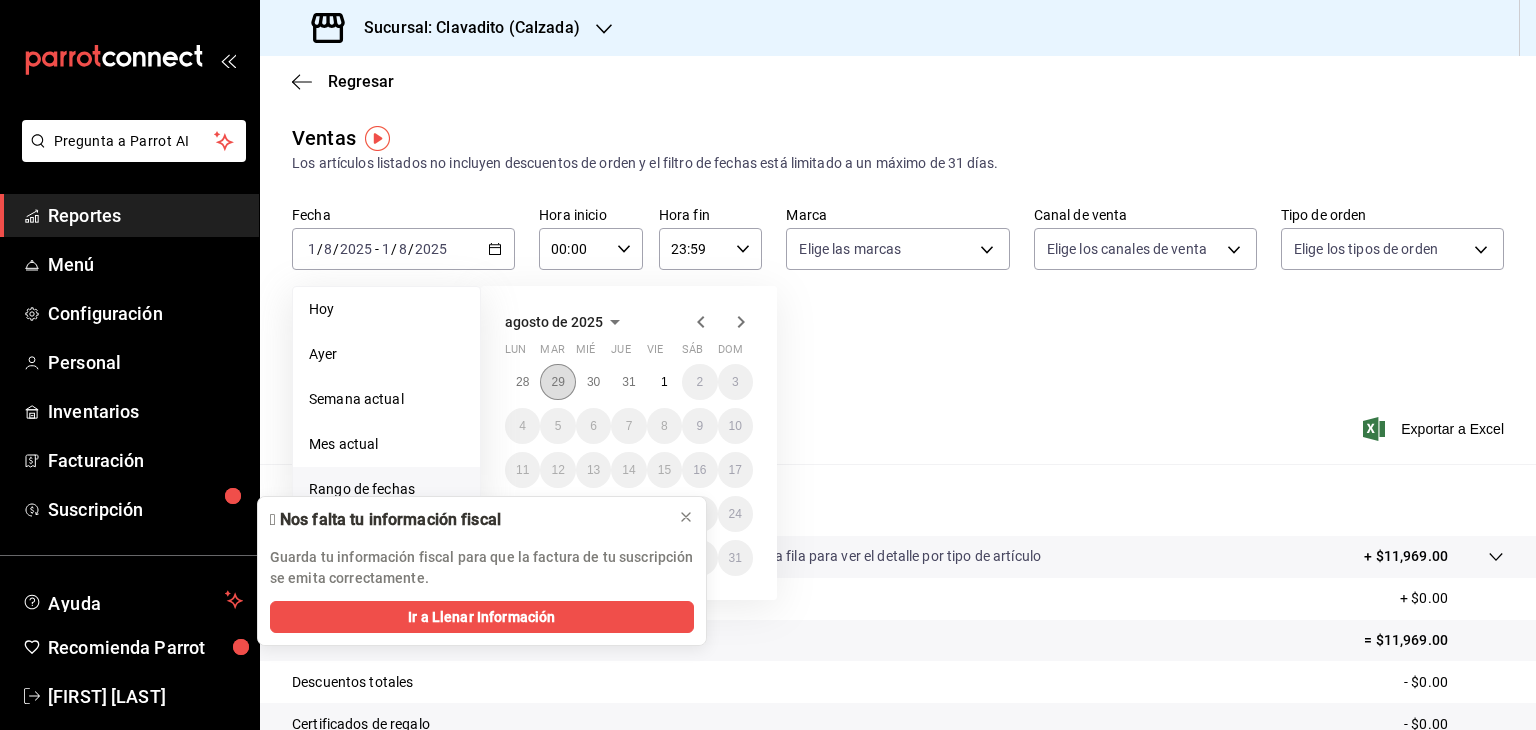 click on "29" at bounding box center [557, 382] 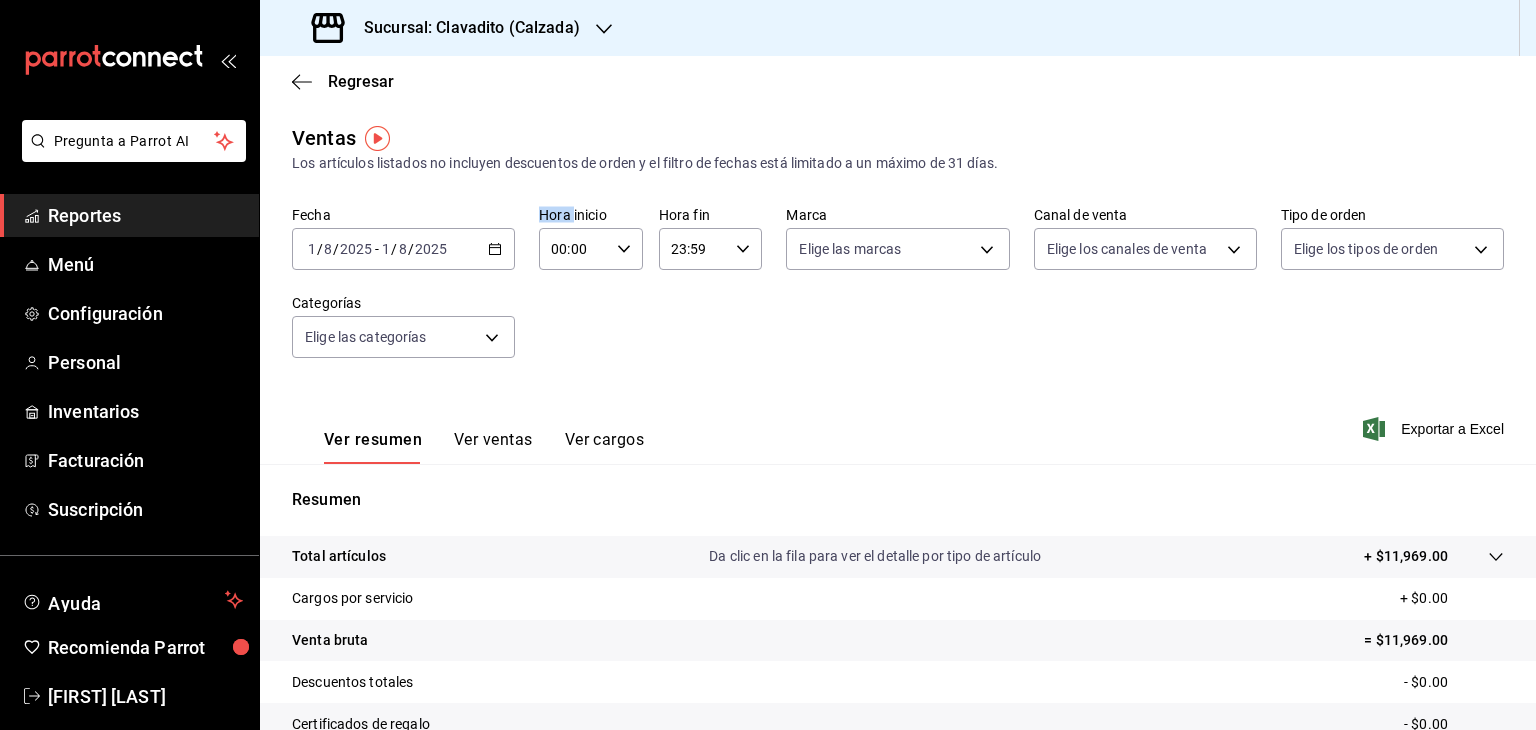 click on "2025-08-01 1 / 8 / 2025 - 2025-08-01 1 / 8 / 2025" at bounding box center [403, 249] 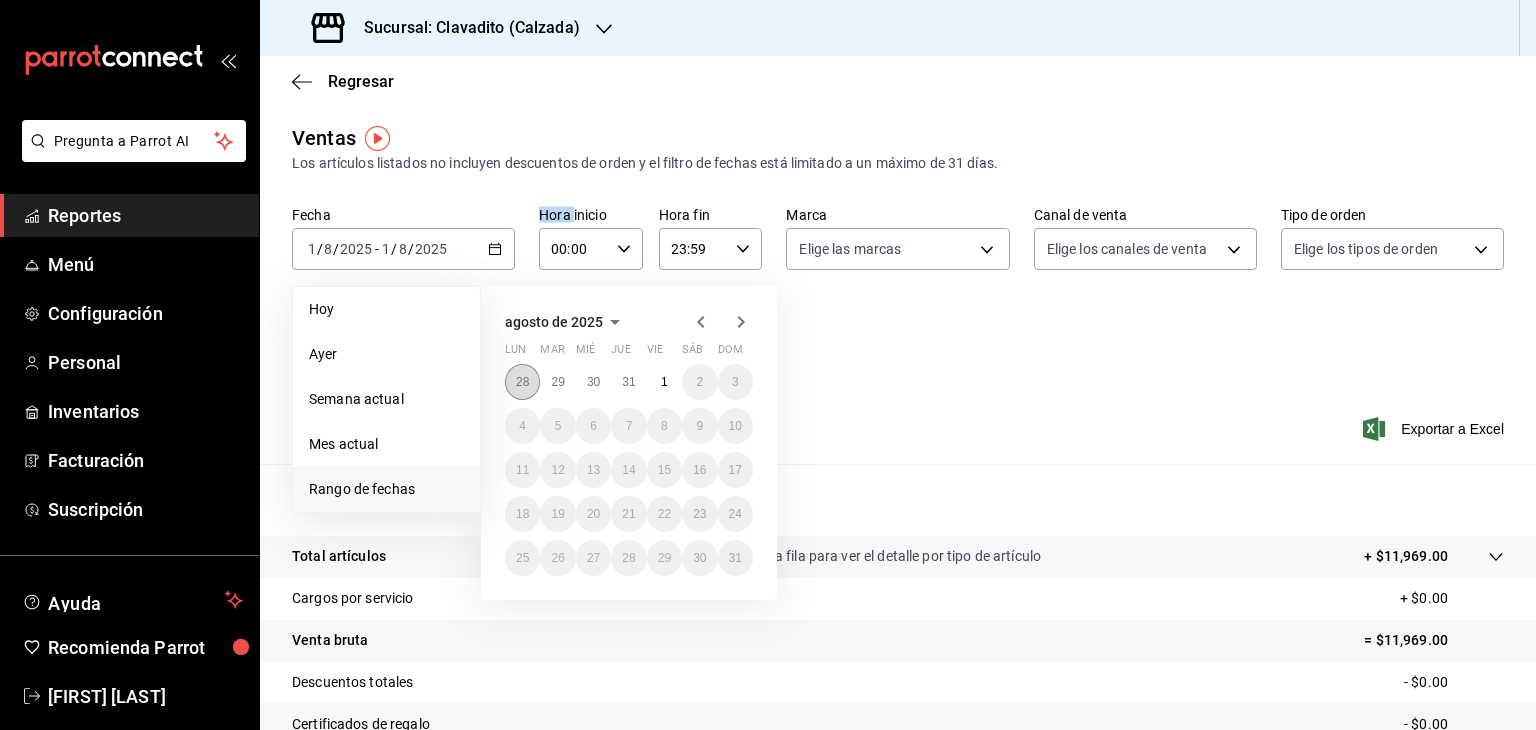 click on "28" at bounding box center (522, 382) 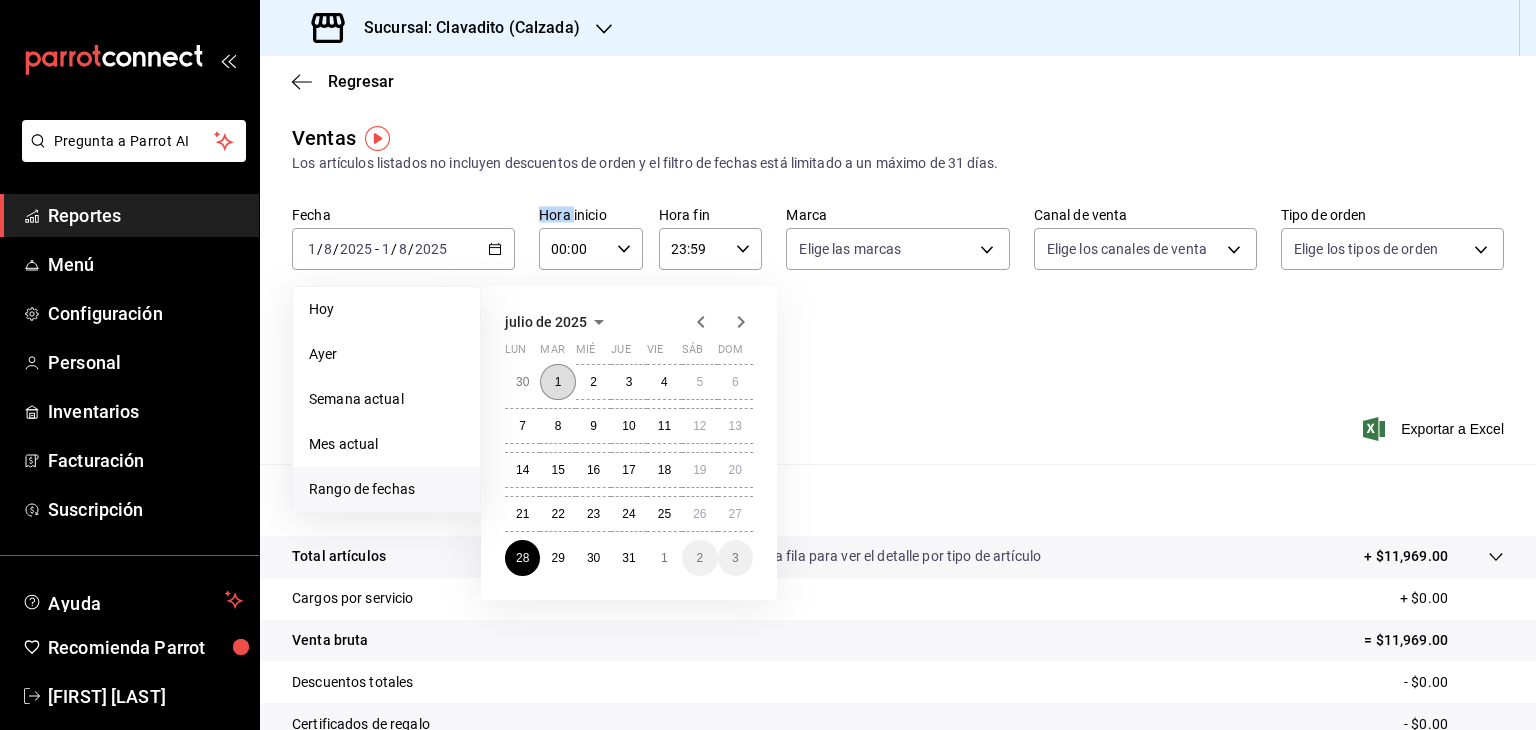 click on "1" at bounding box center [558, 382] 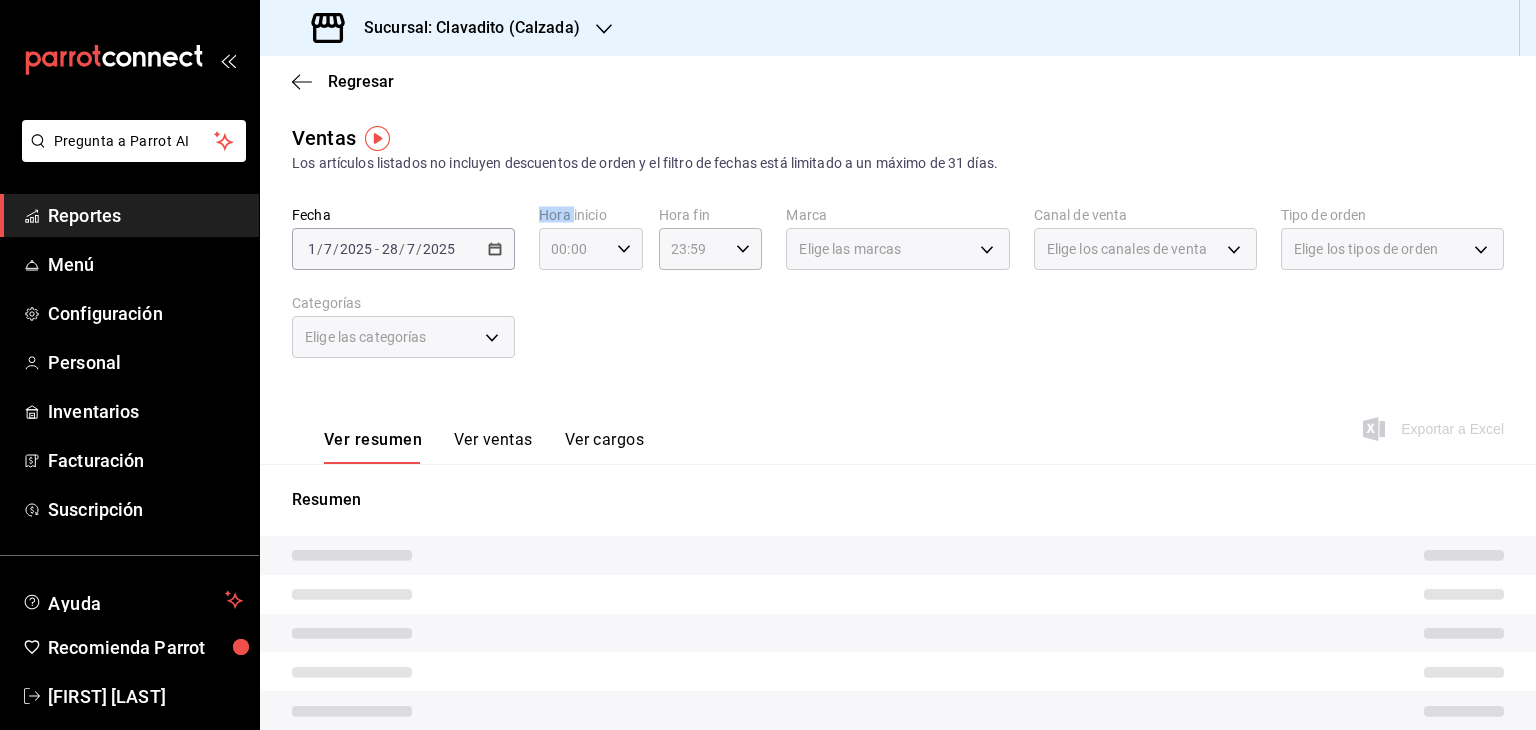 click 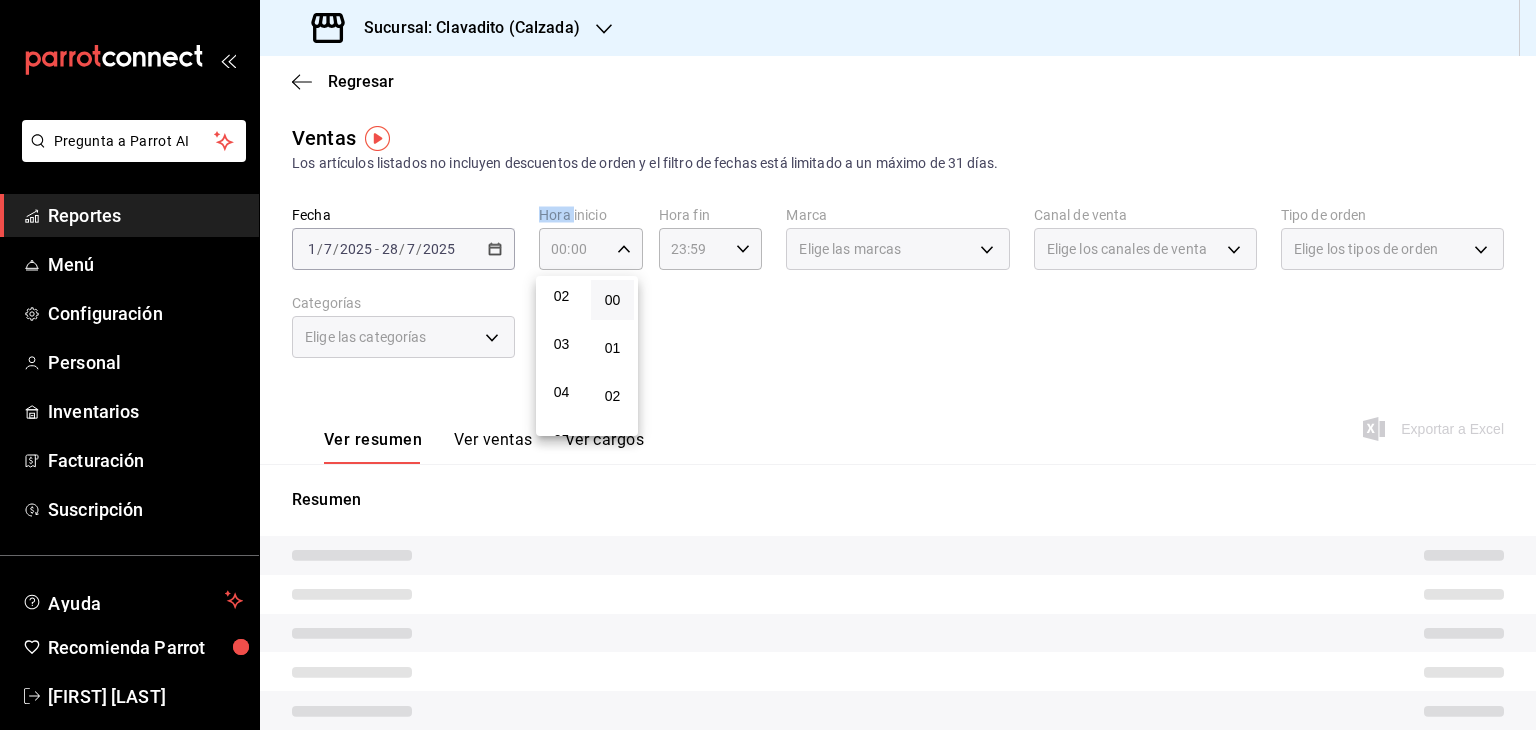 scroll, scrollTop: 200, scrollLeft: 0, axis: vertical 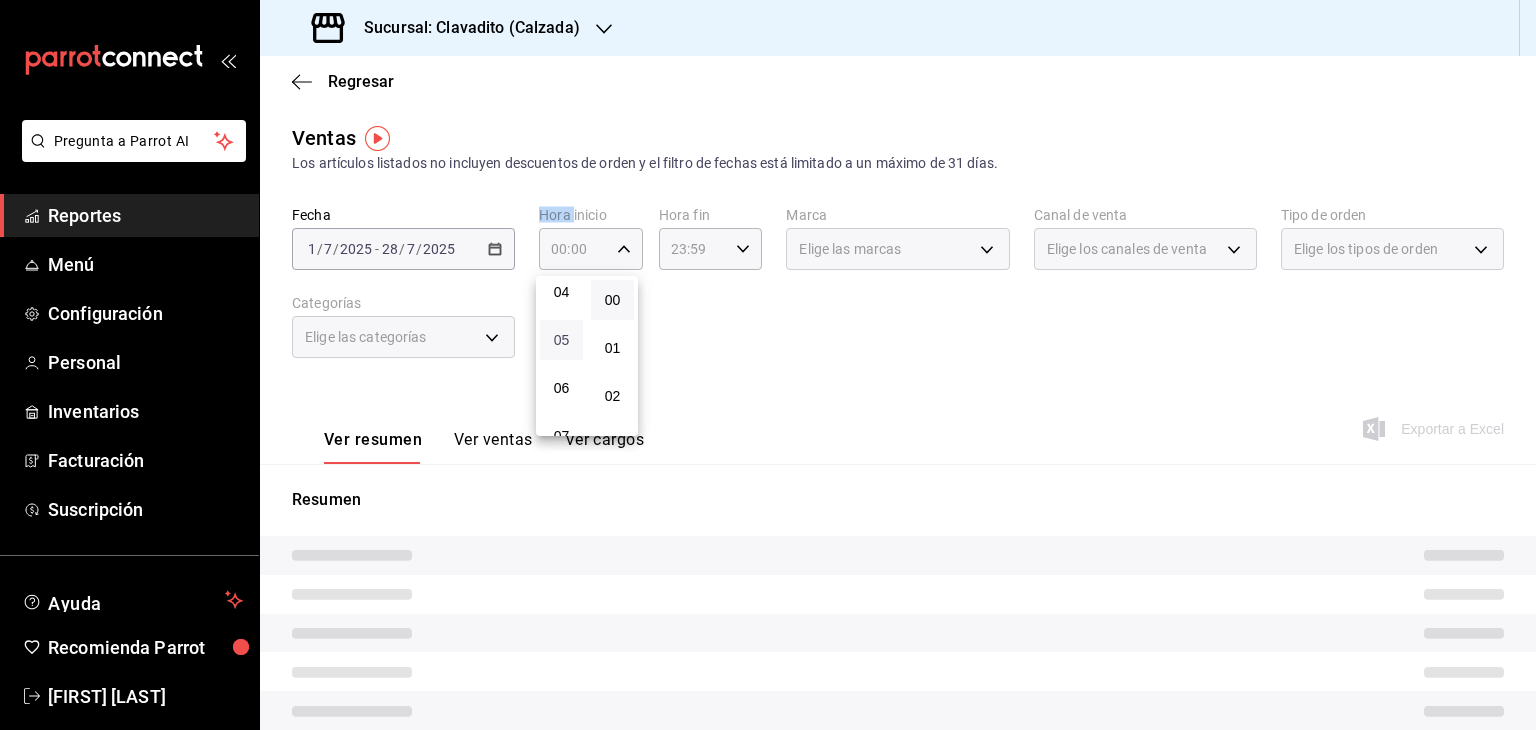 click on "05" at bounding box center [561, 340] 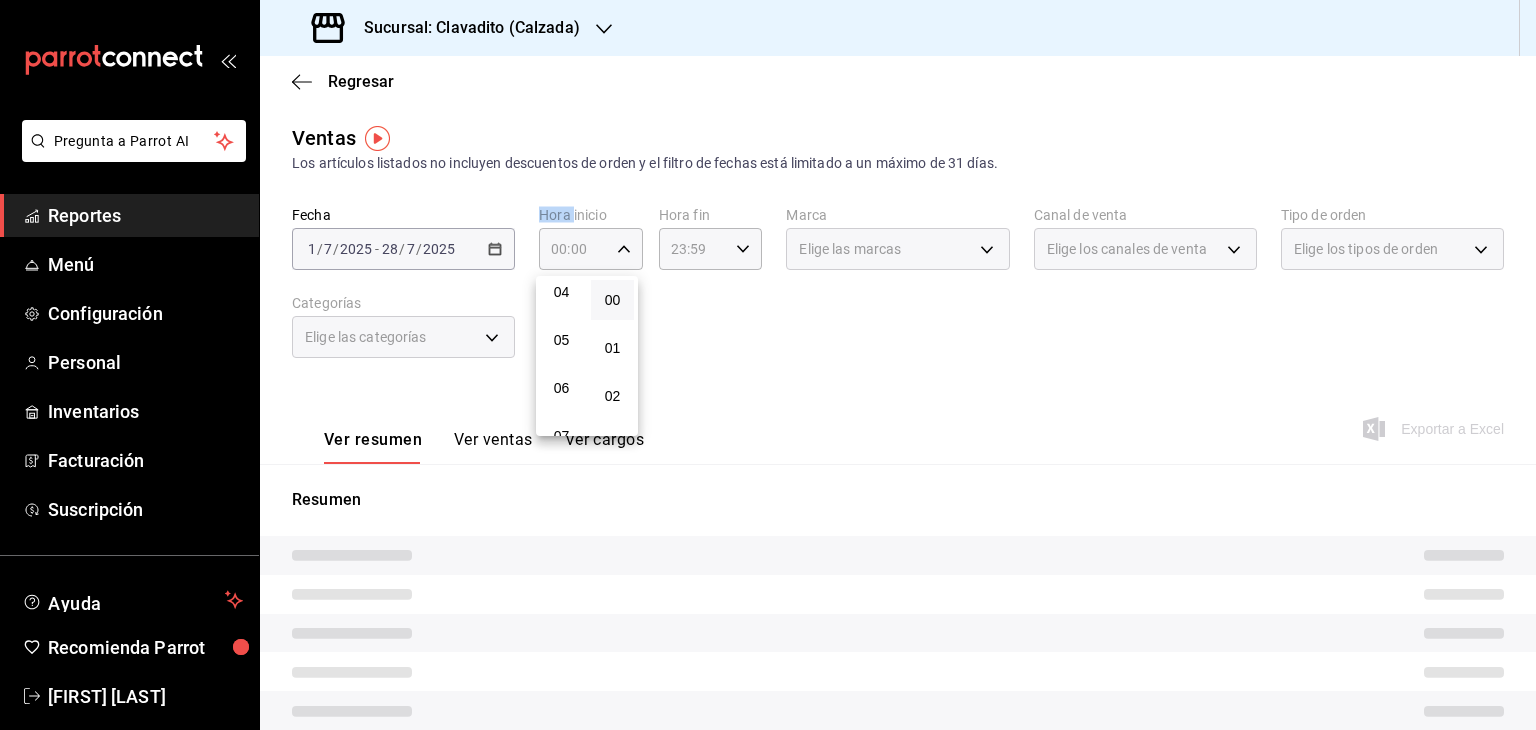 type on "05:00" 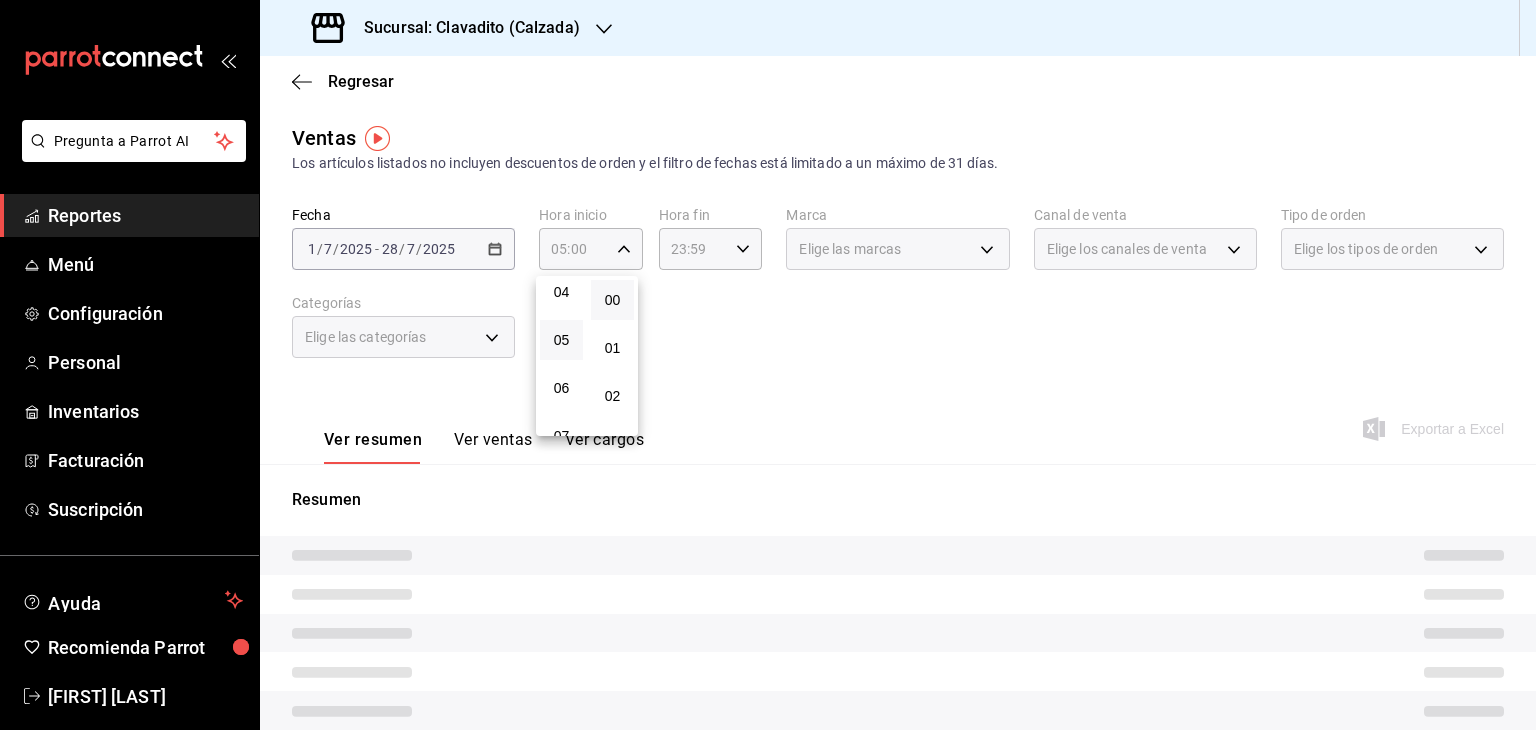 click at bounding box center [768, 365] 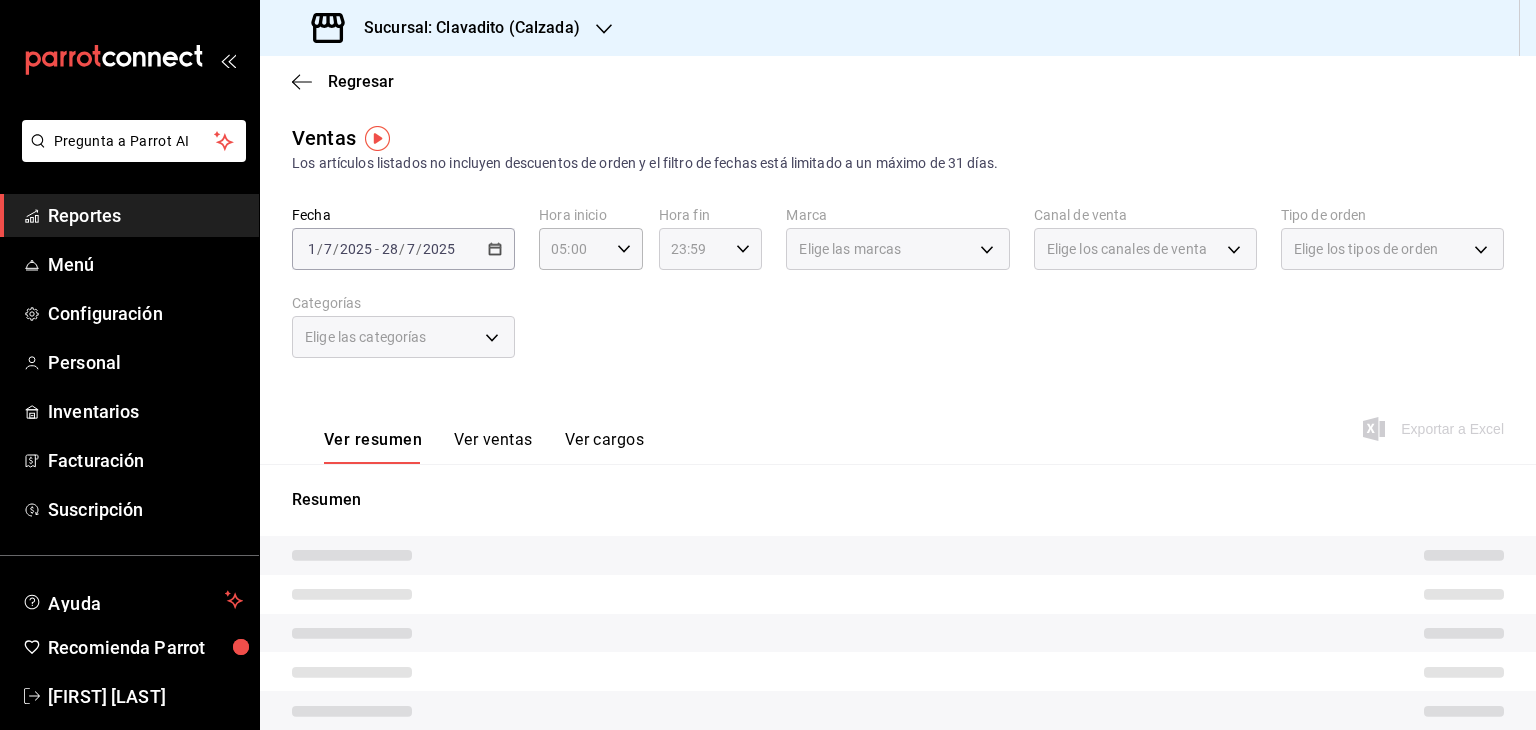 click 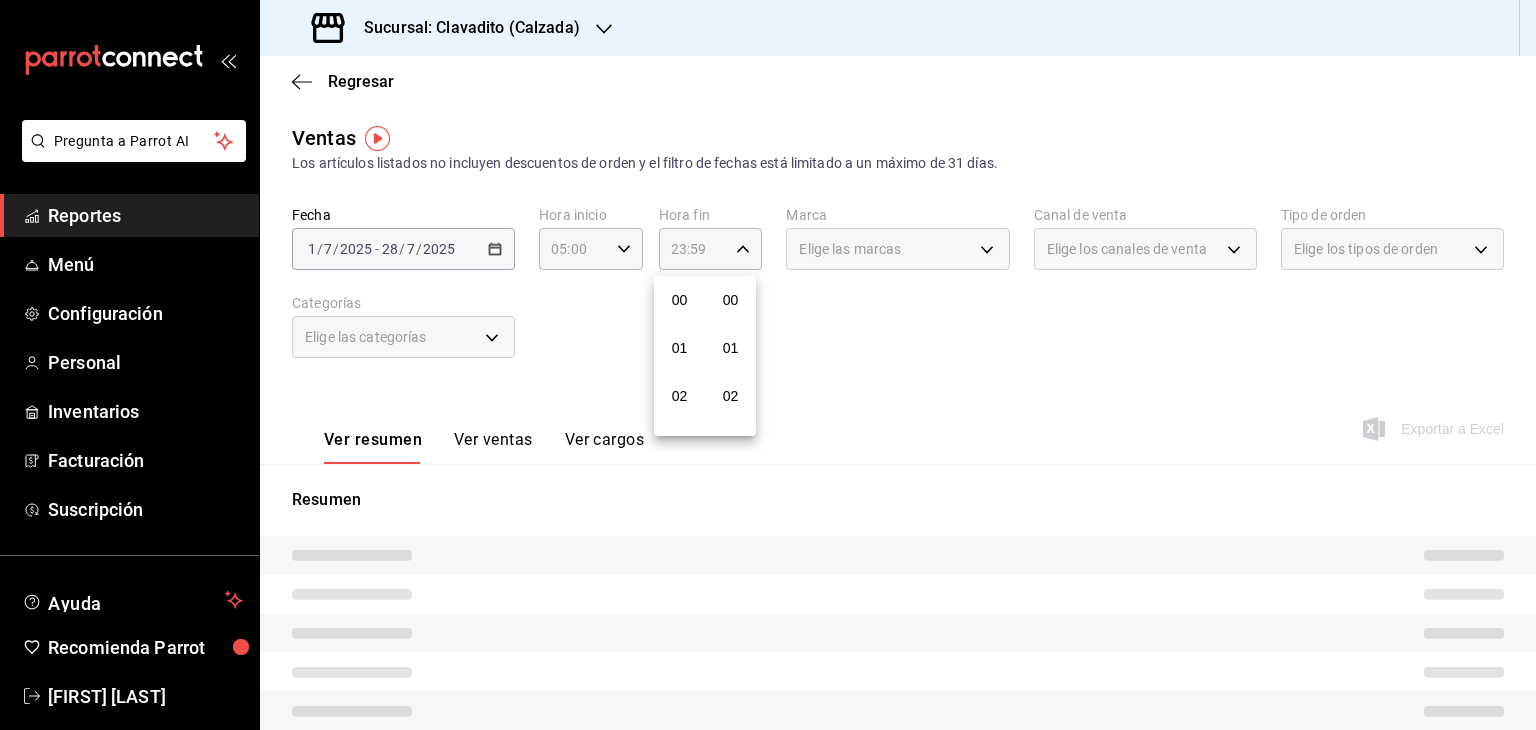 scroll, scrollTop: 1011, scrollLeft: 0, axis: vertical 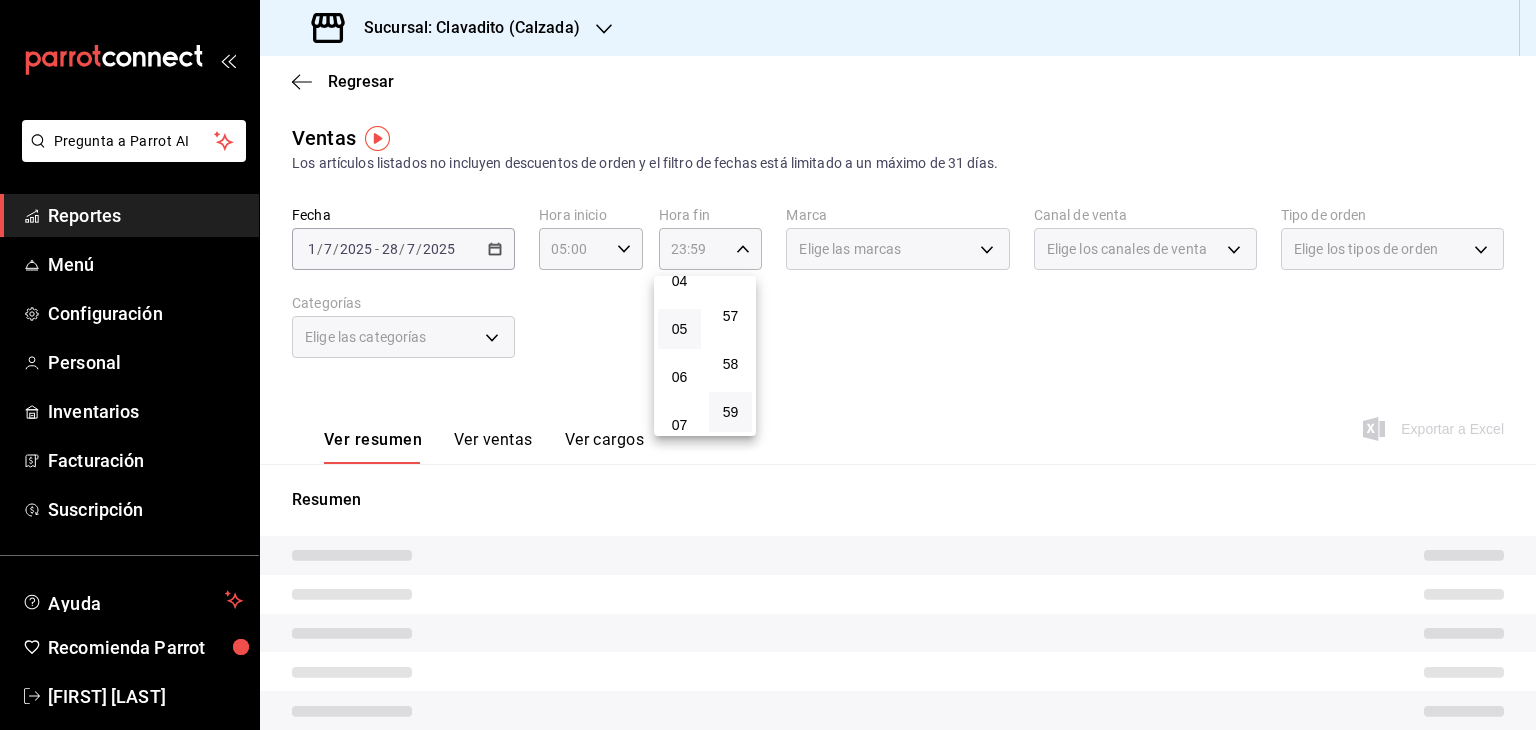 click on "05" at bounding box center (679, 329) 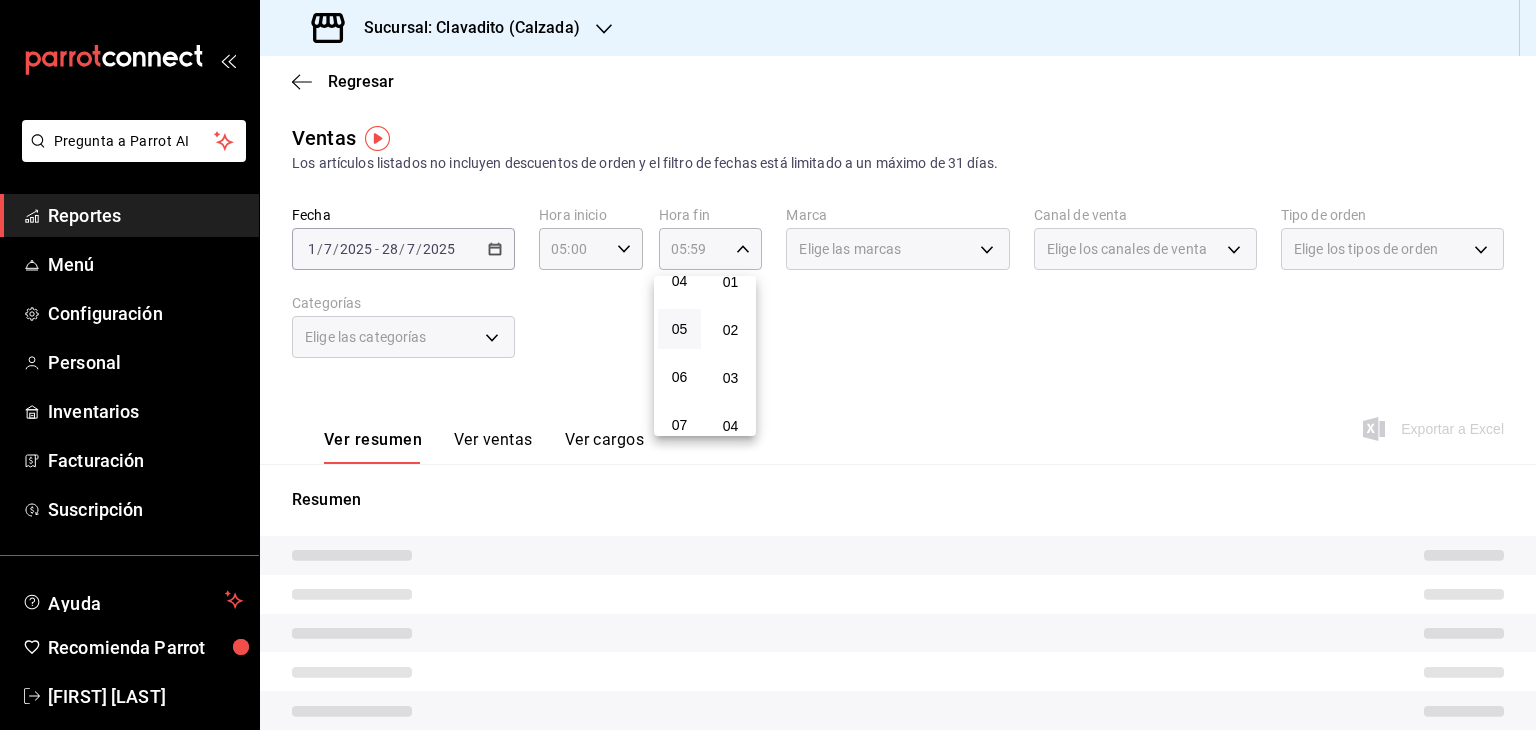 scroll, scrollTop: 0, scrollLeft: 0, axis: both 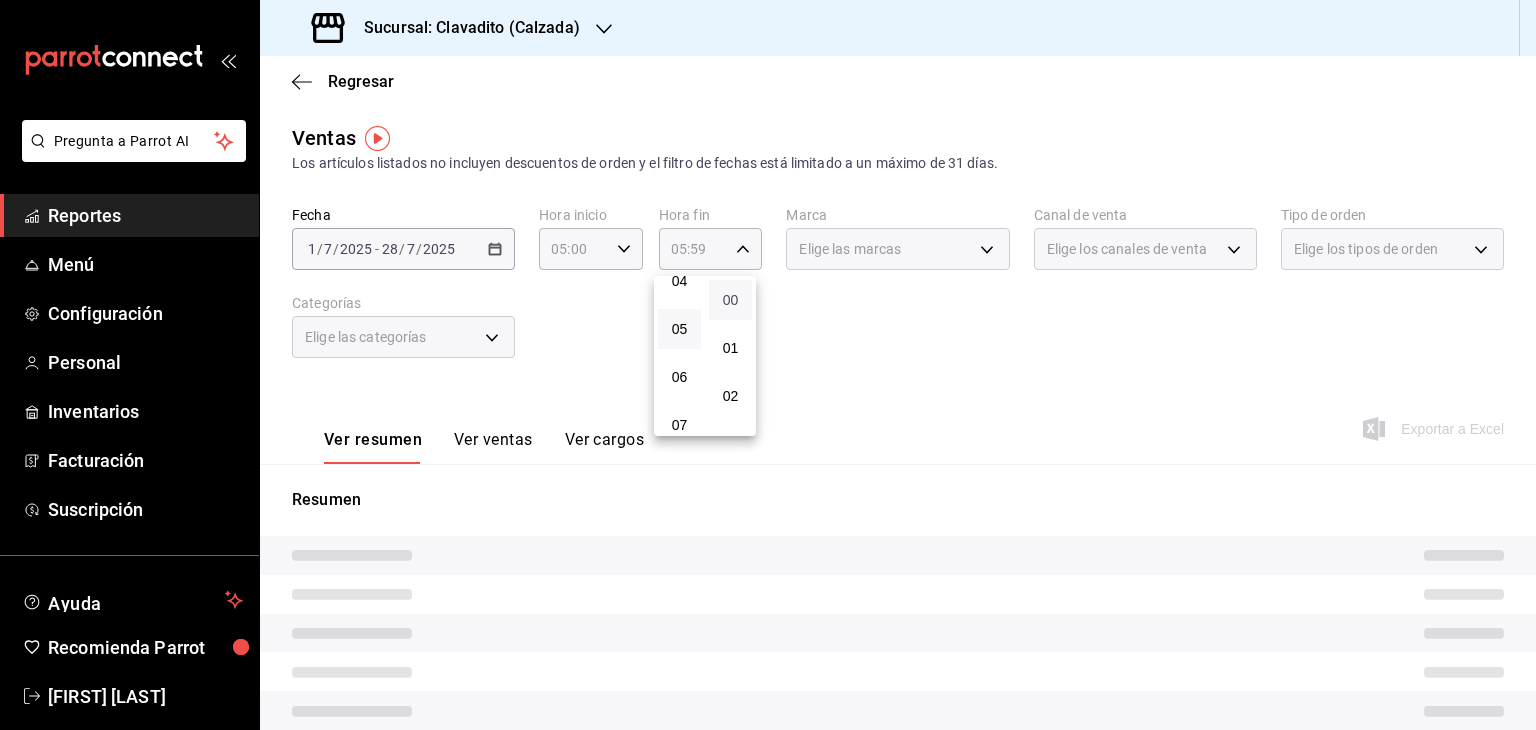 click on "00" at bounding box center [730, 300] 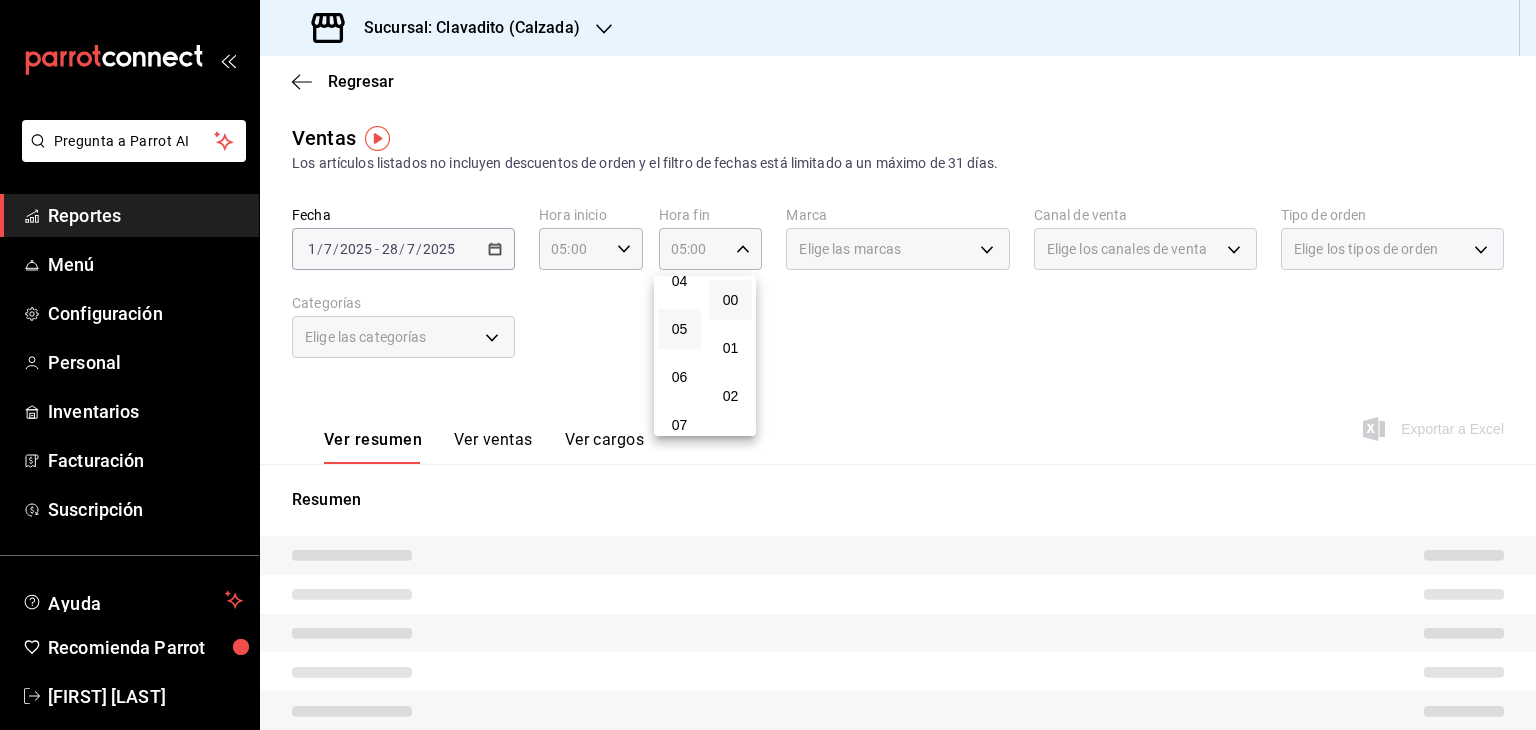 click at bounding box center (768, 365) 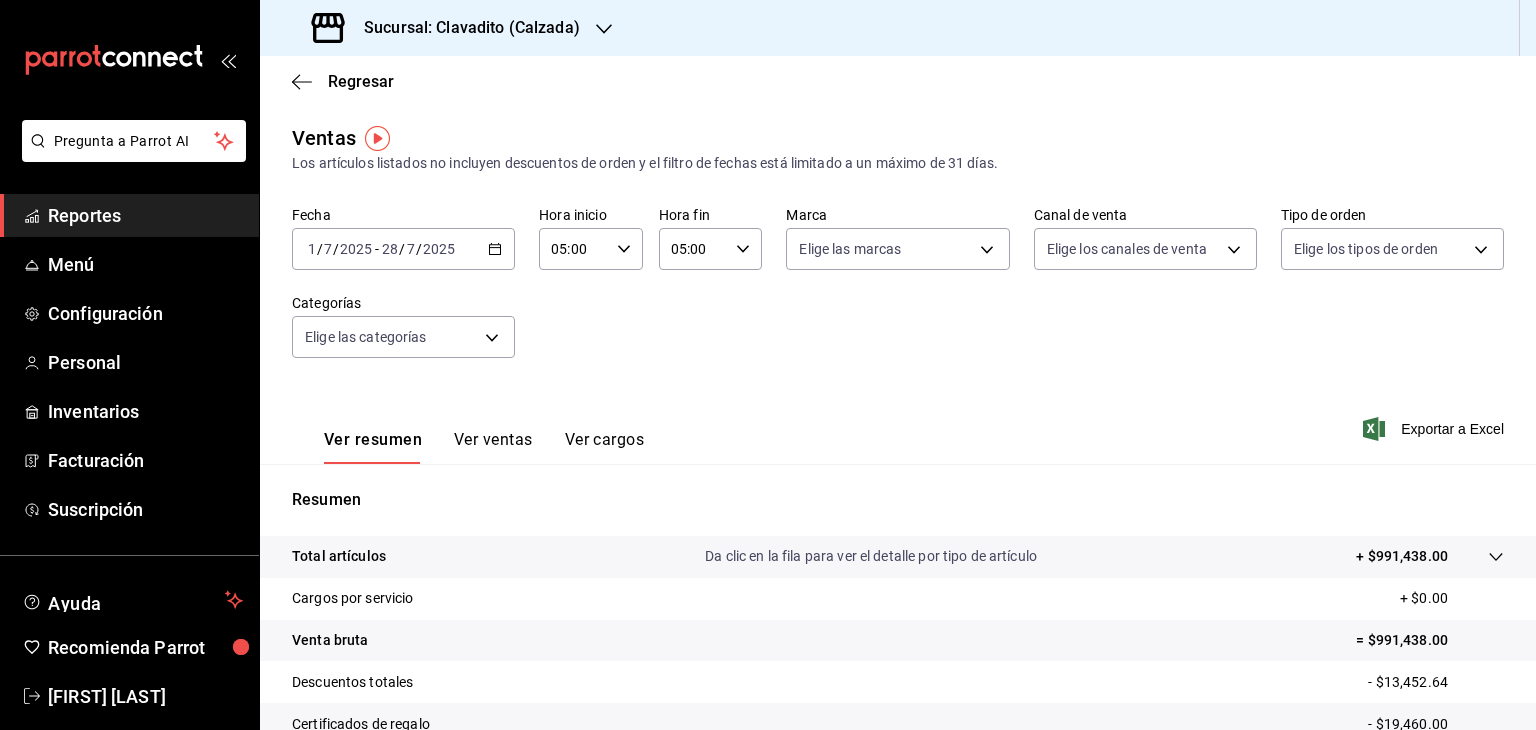 click 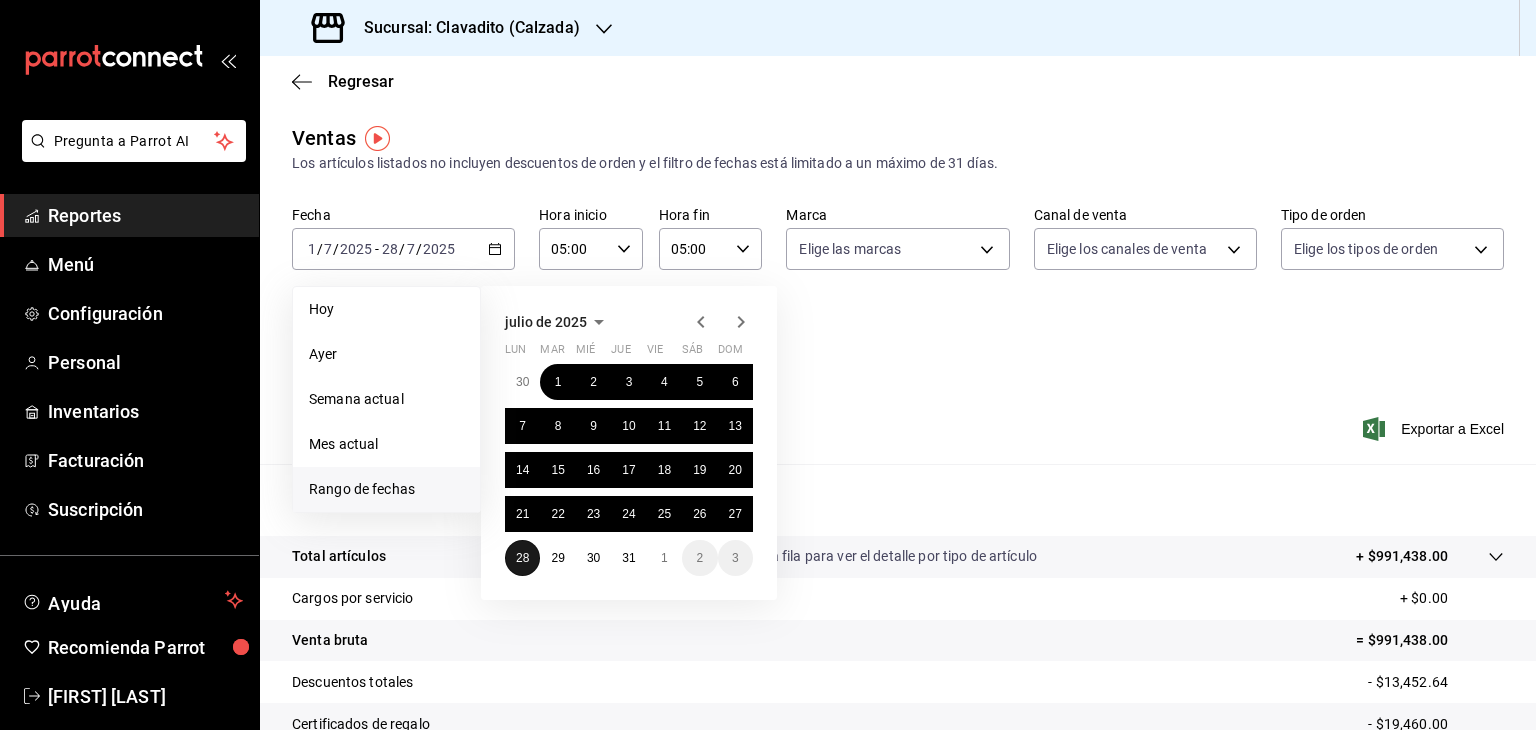 click on "28" at bounding box center [522, 558] 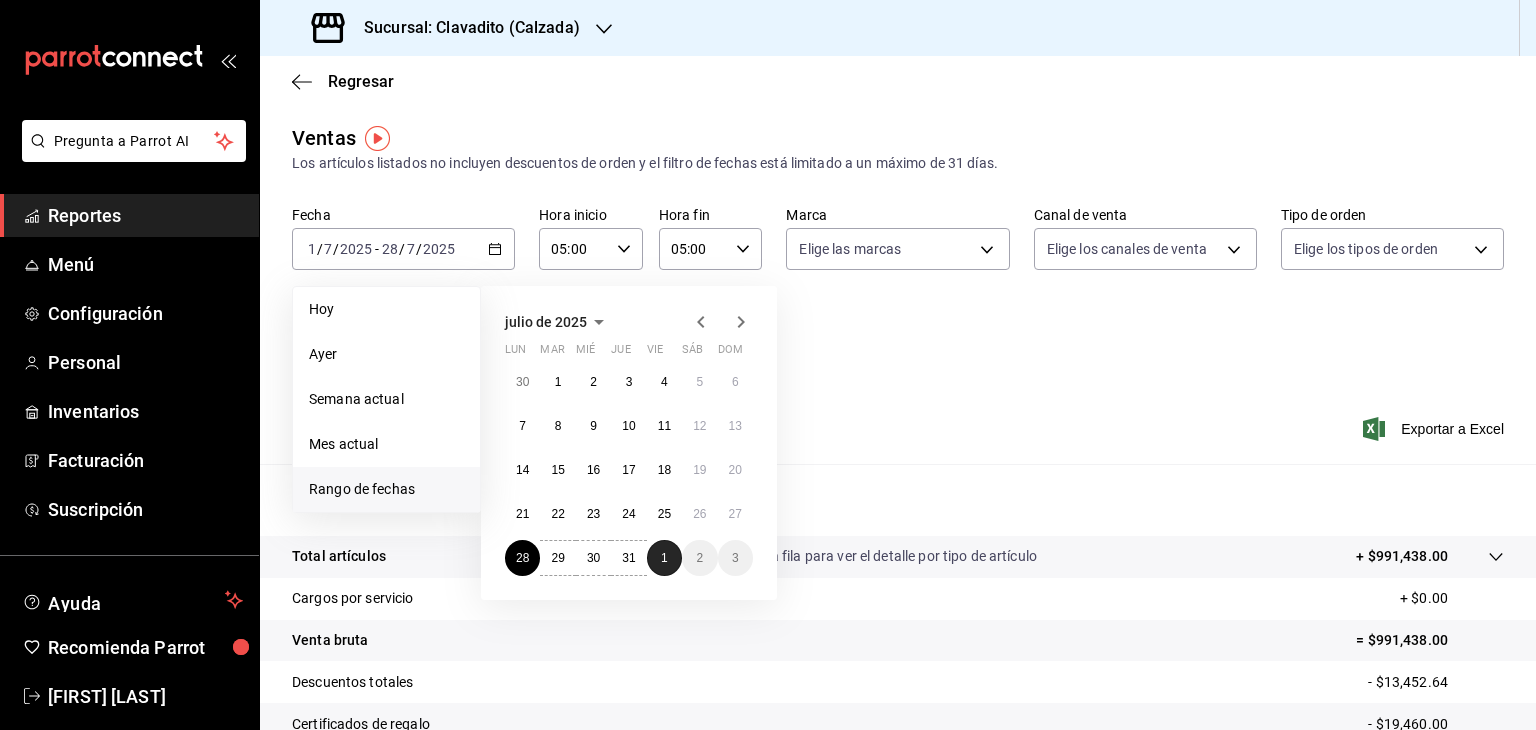 click on "1" at bounding box center (664, 558) 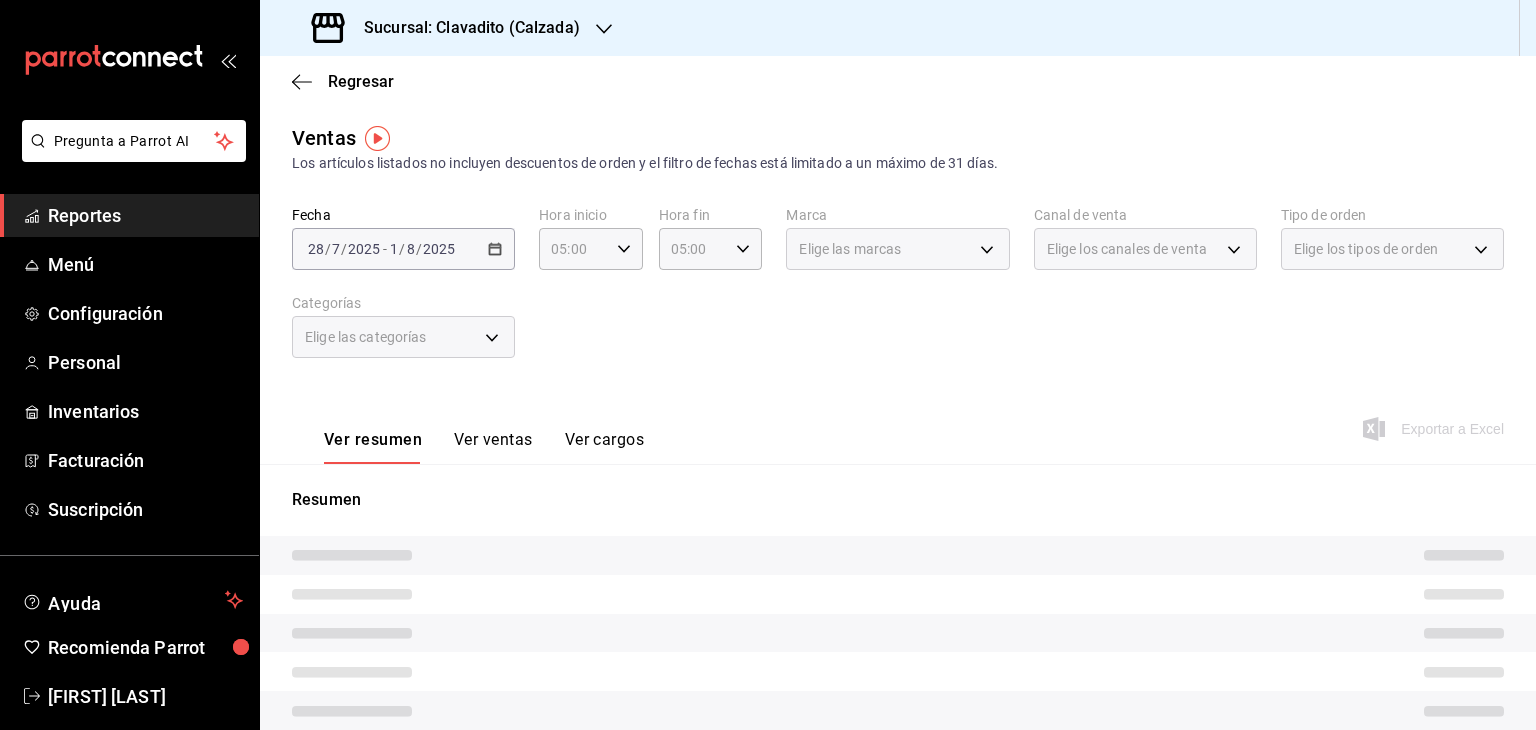 click on "Ver resumen Ver ventas Ver cargos Exportar a Excel" at bounding box center [898, 423] 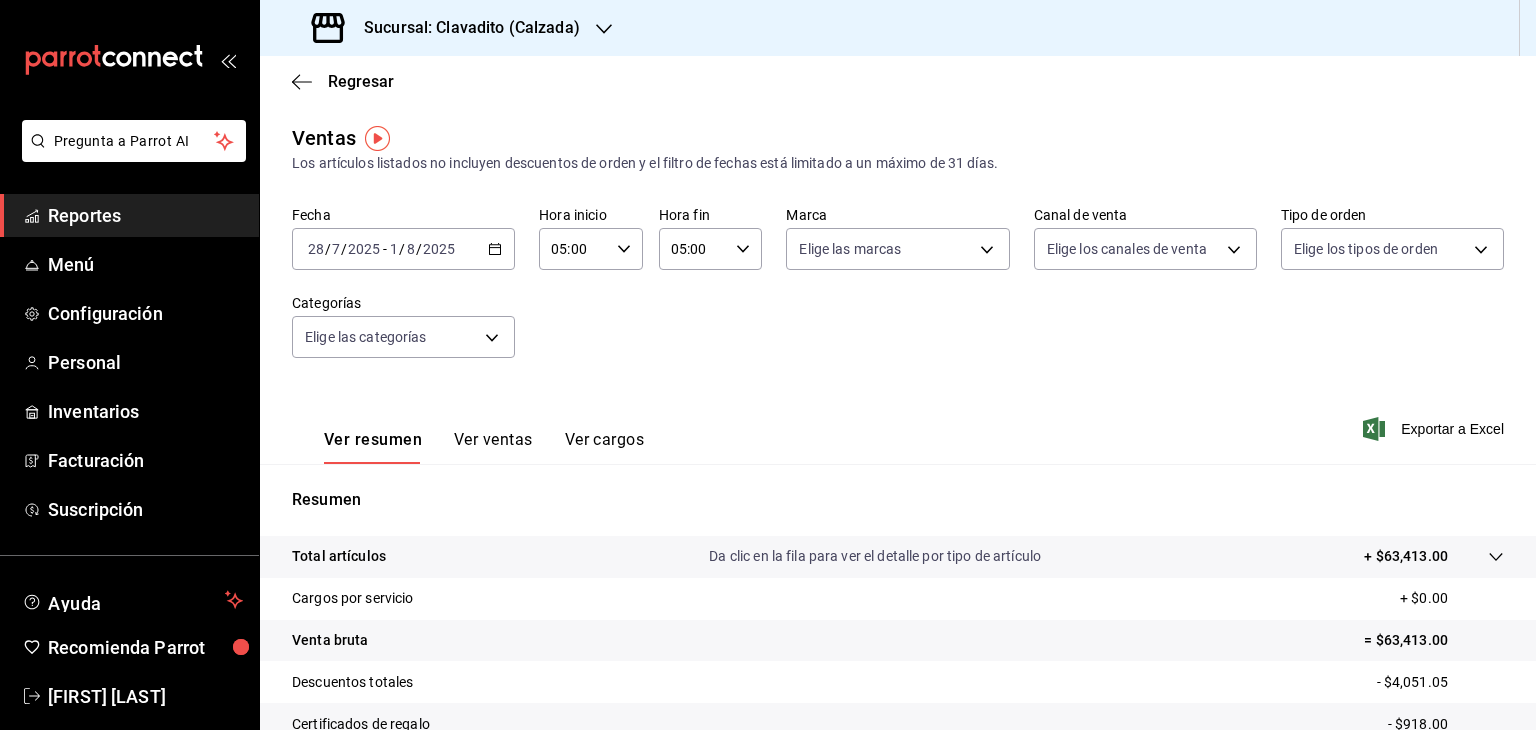 click 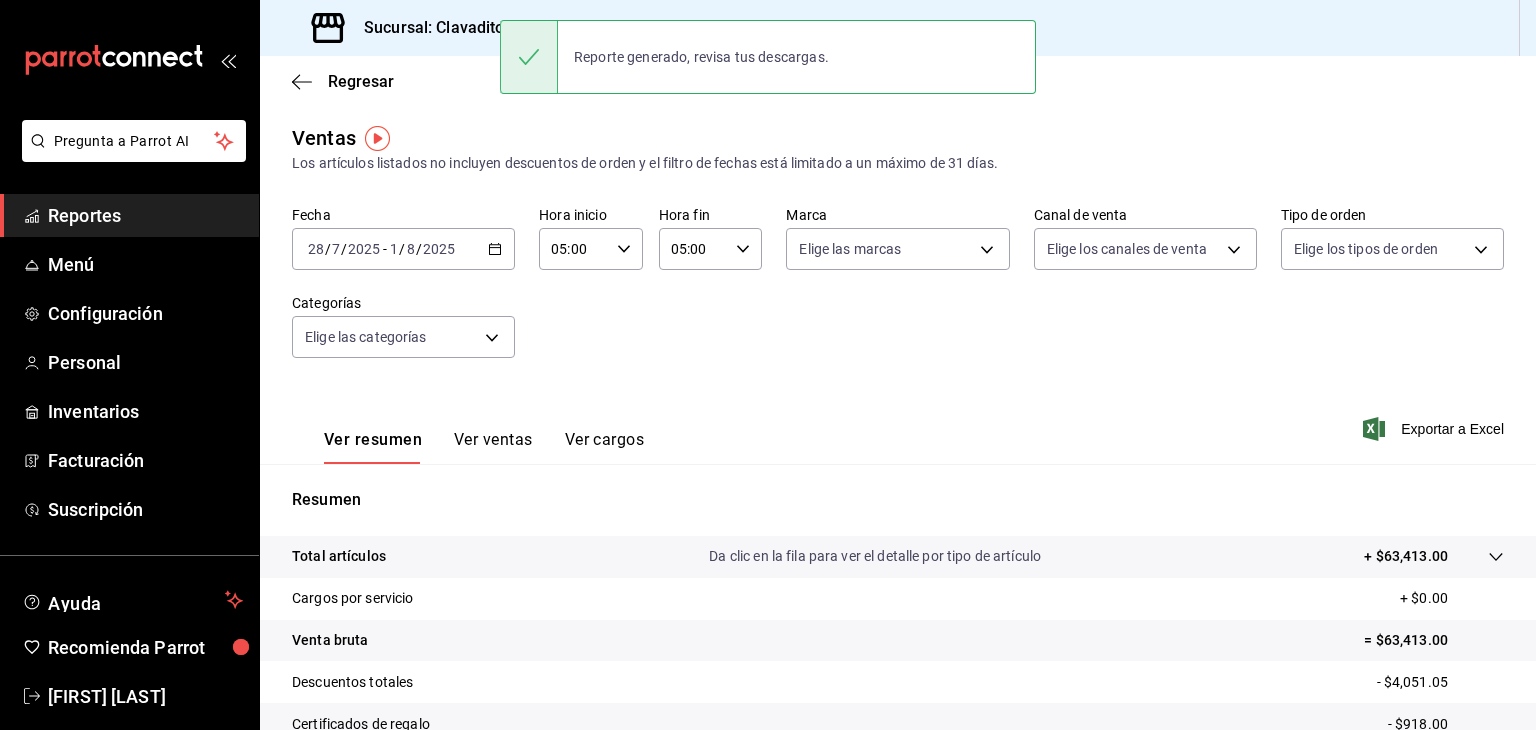click on "Sucursal: Clavadito (Calzada)" at bounding box center (464, 28) 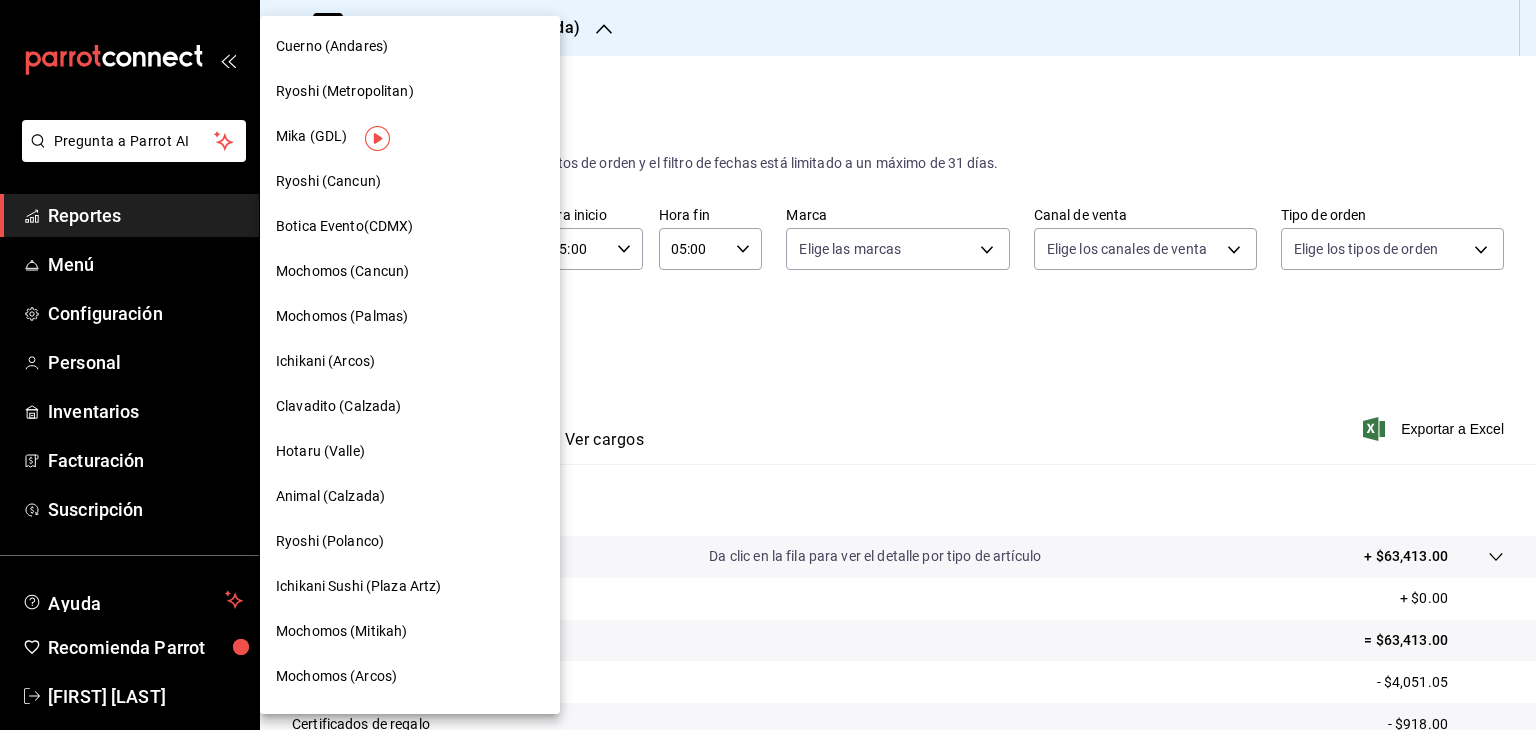 click on "Mochomos (Cancun)" at bounding box center [410, 271] 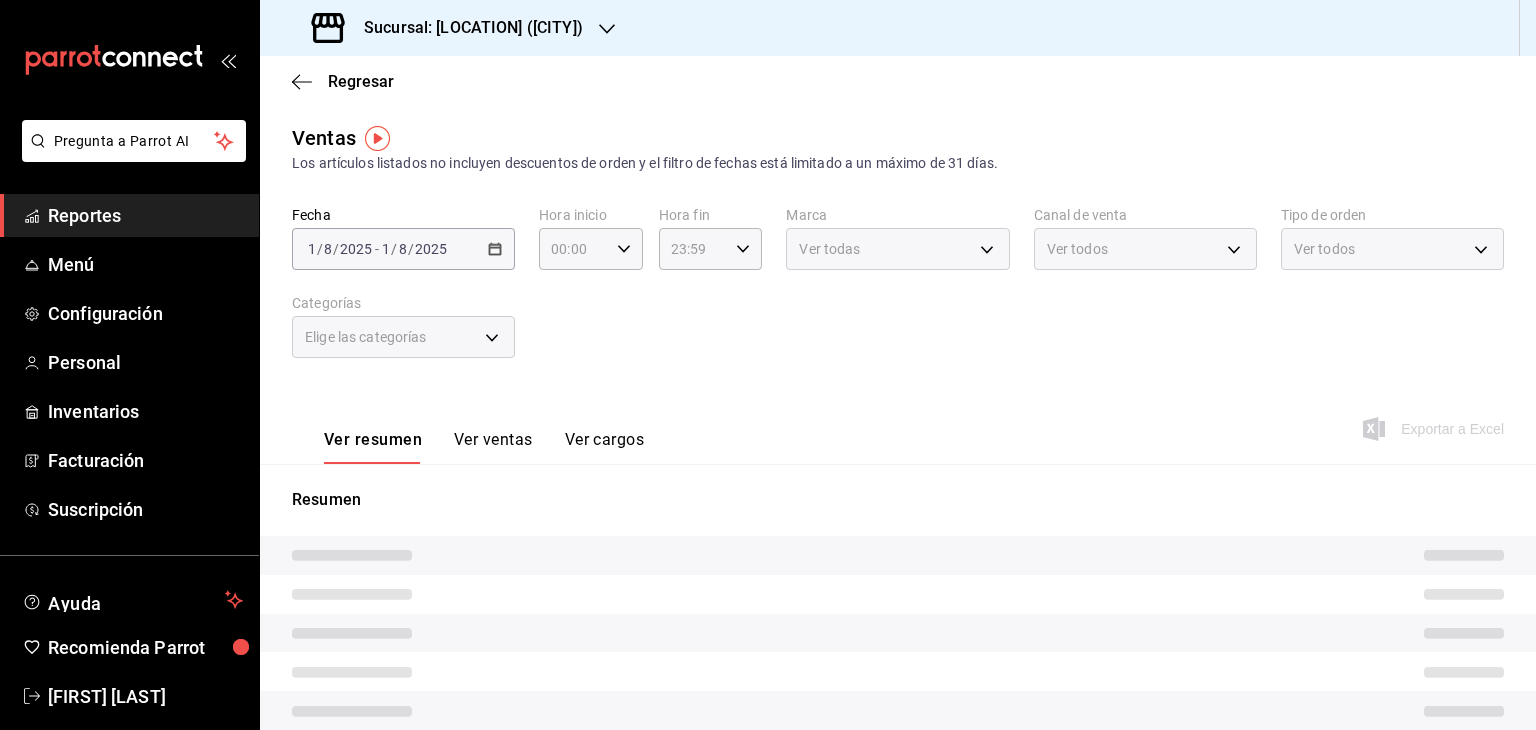 type on "05:00" 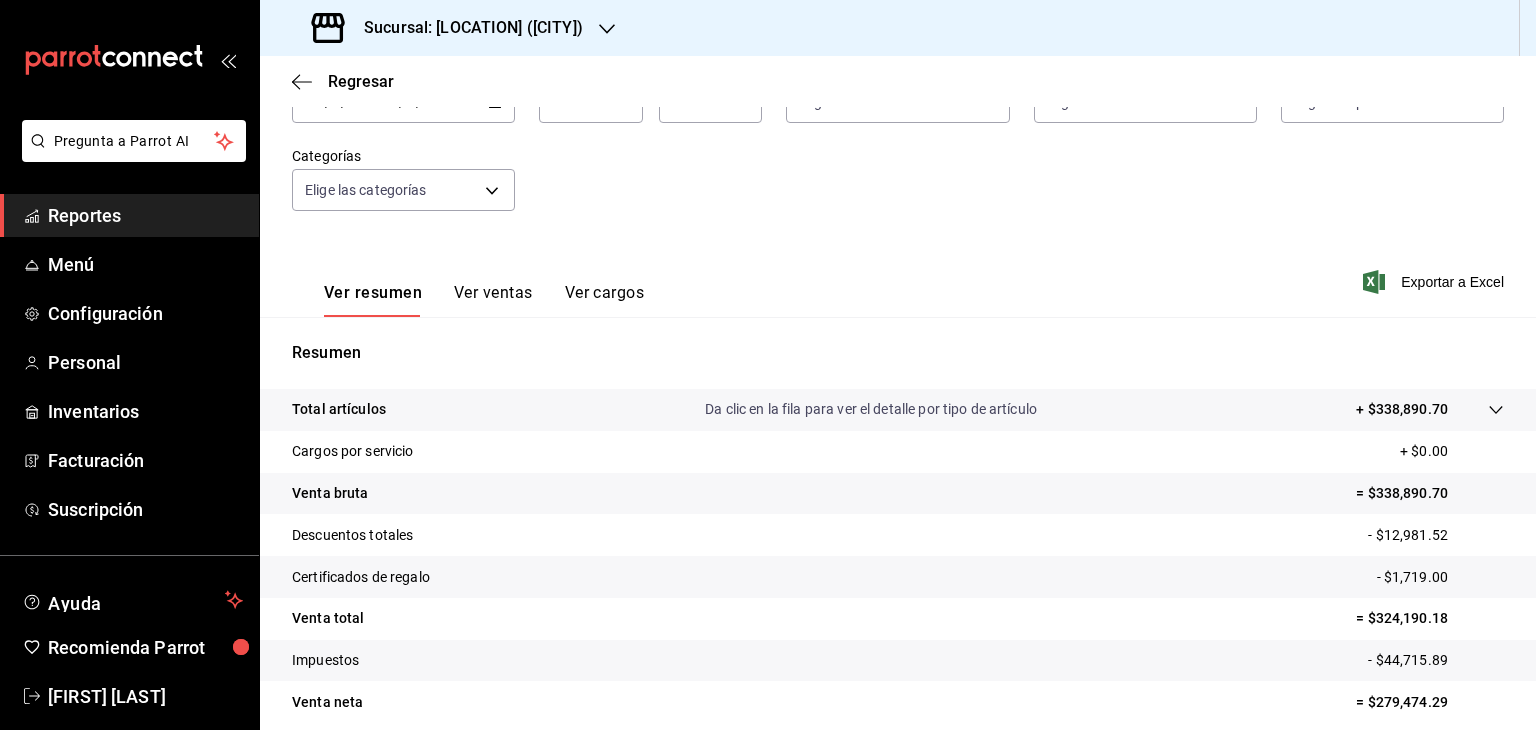 scroll, scrollTop: 228, scrollLeft: 0, axis: vertical 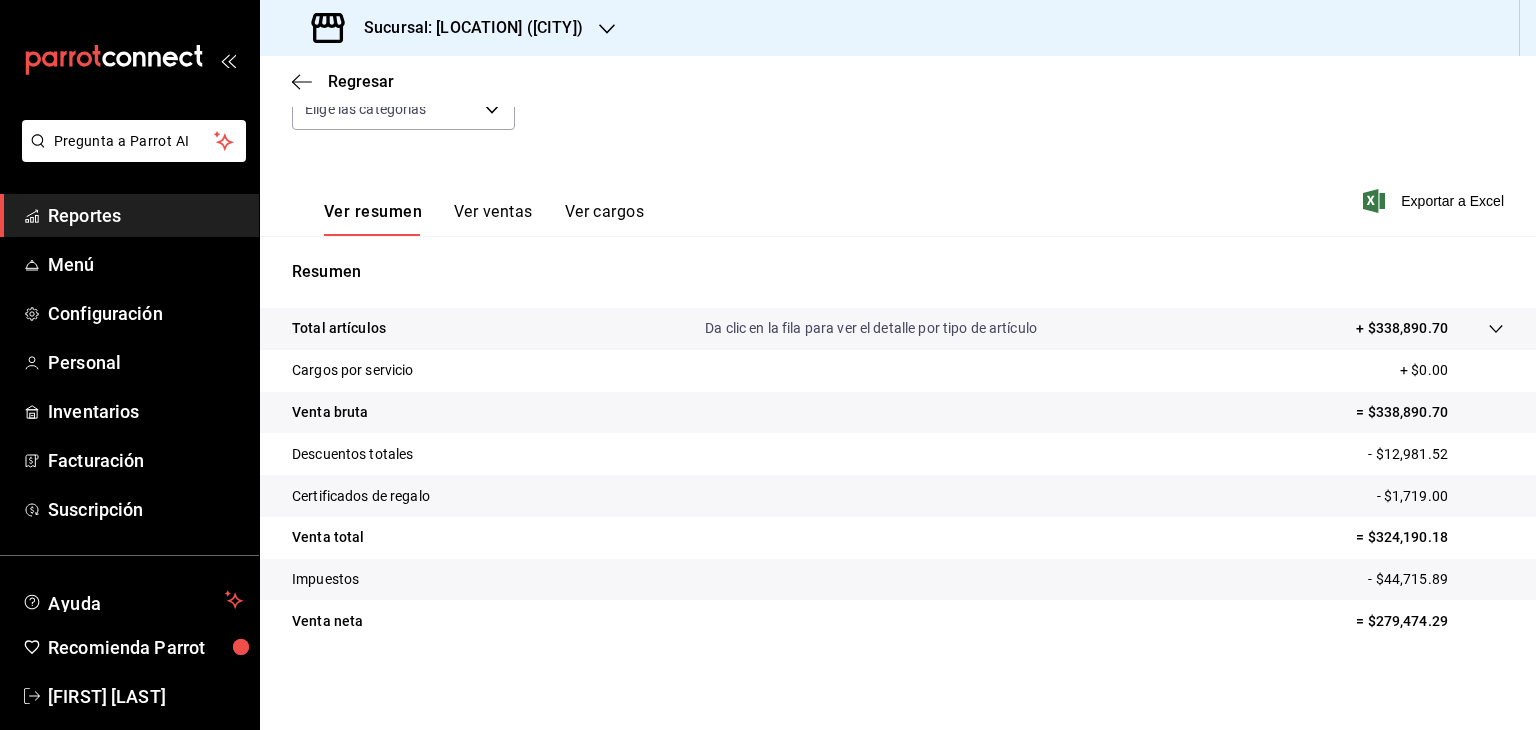 click on "Ver resumen Ver ventas Ver cargos Exportar a Excel" at bounding box center [898, 195] 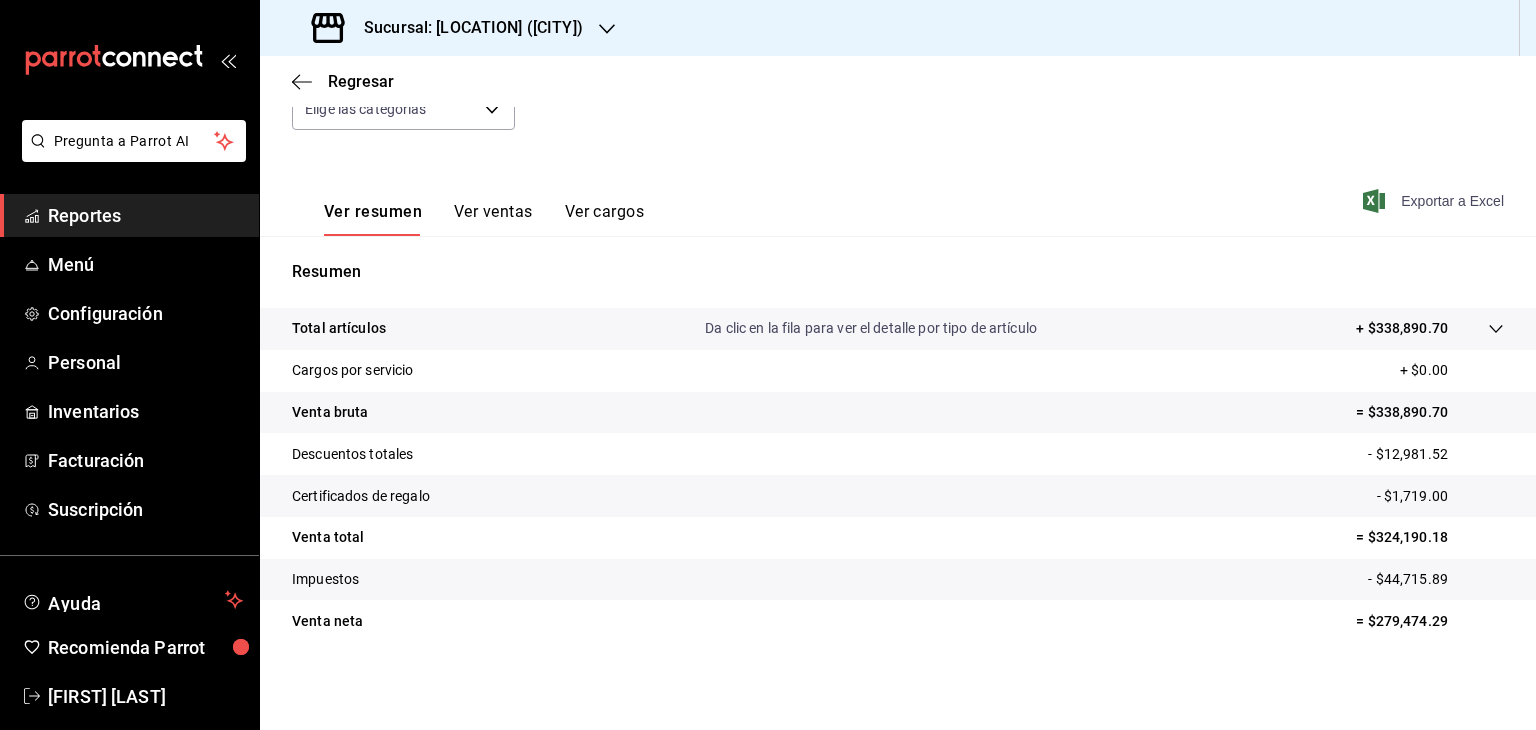 click 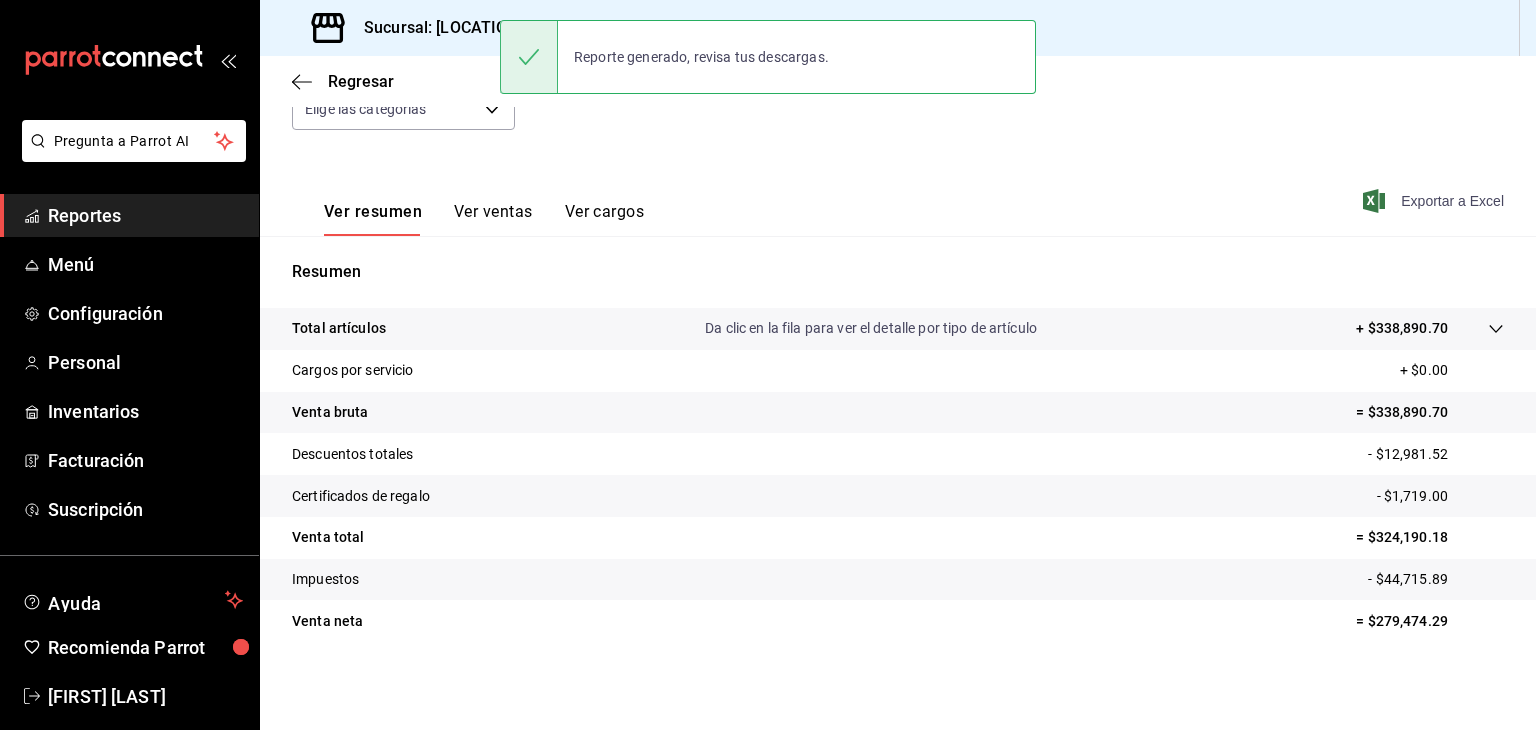 click on "Sucursal: [LOCATION] ([CITY])" at bounding box center [449, 28] 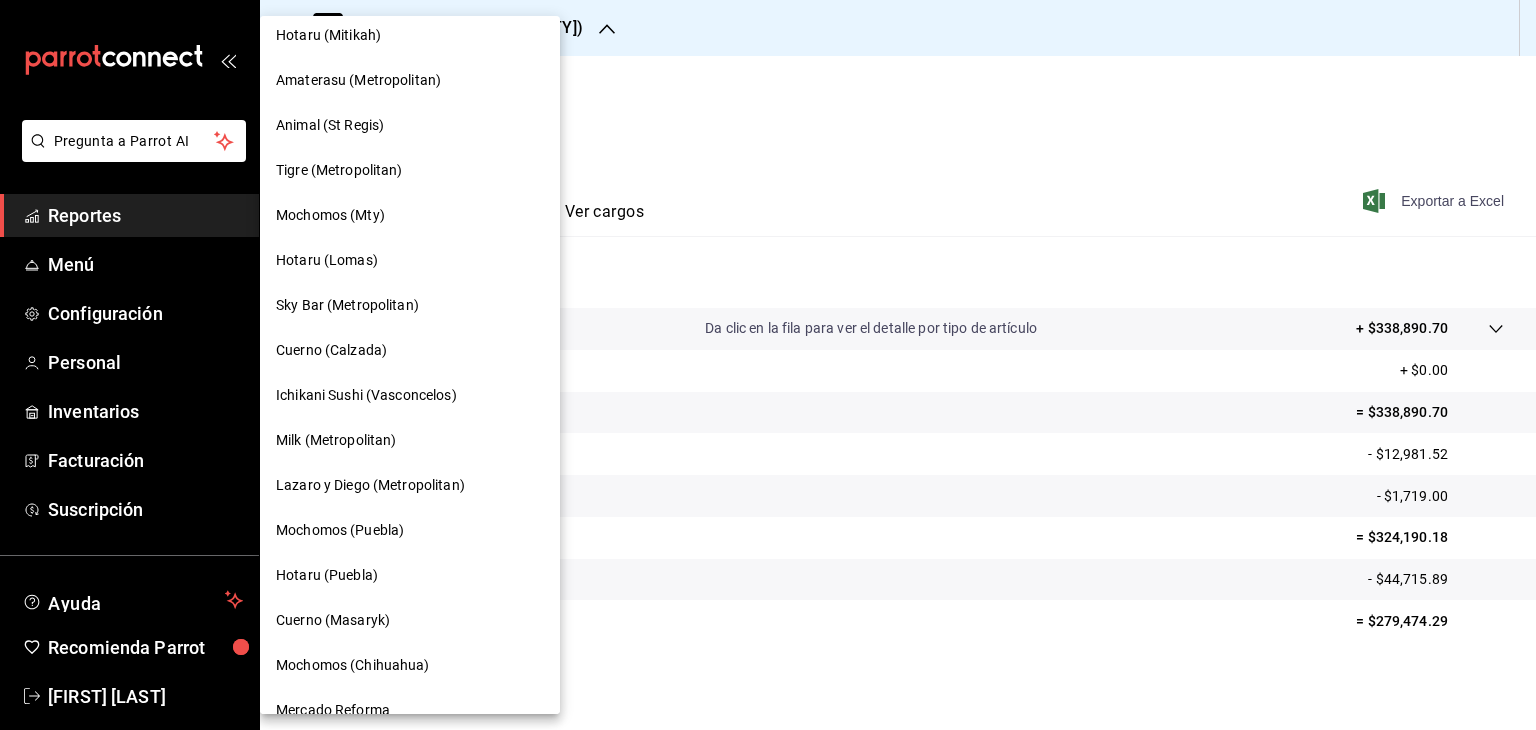 scroll, scrollTop: 900, scrollLeft: 0, axis: vertical 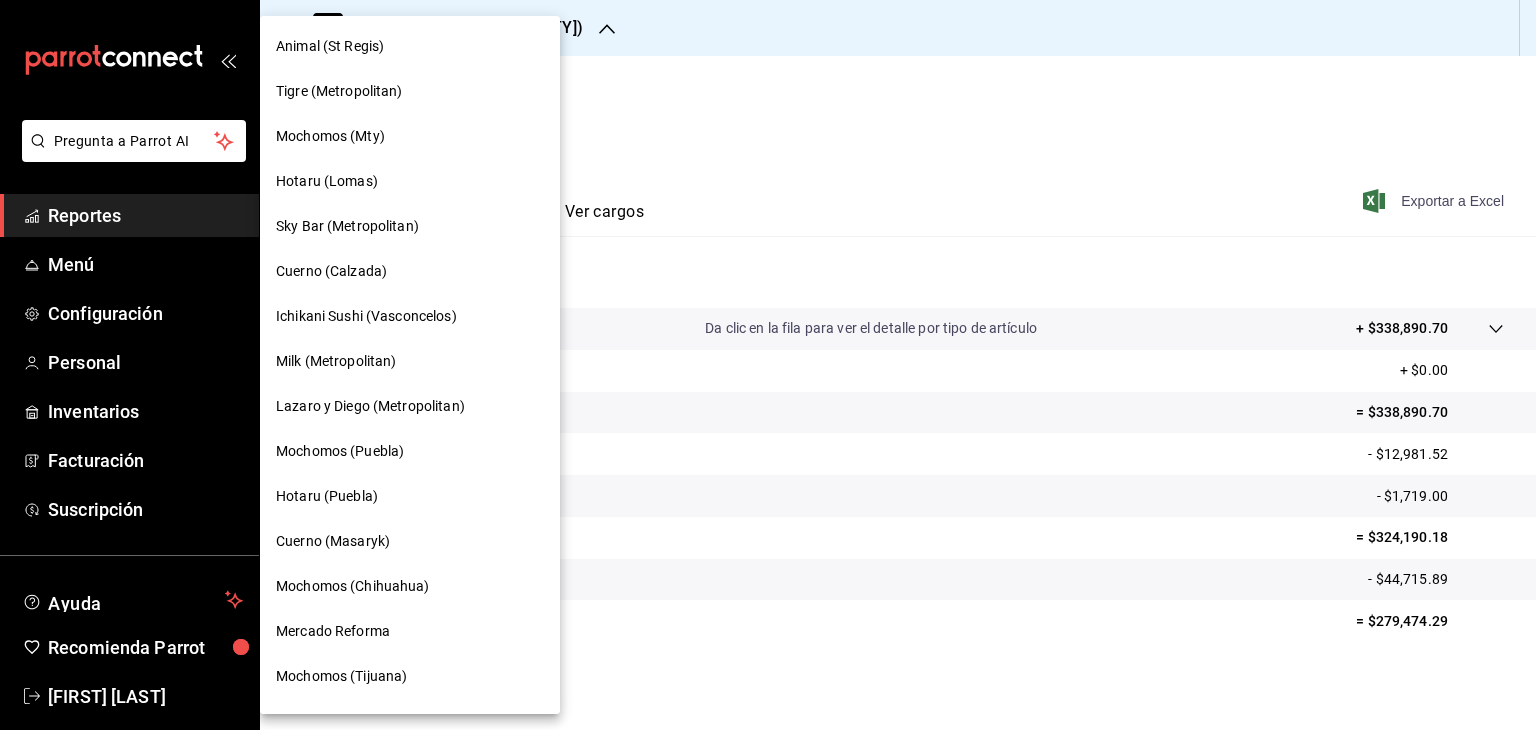 click on "Lazaro y Diego (Metropolitan)" at bounding box center (410, 406) 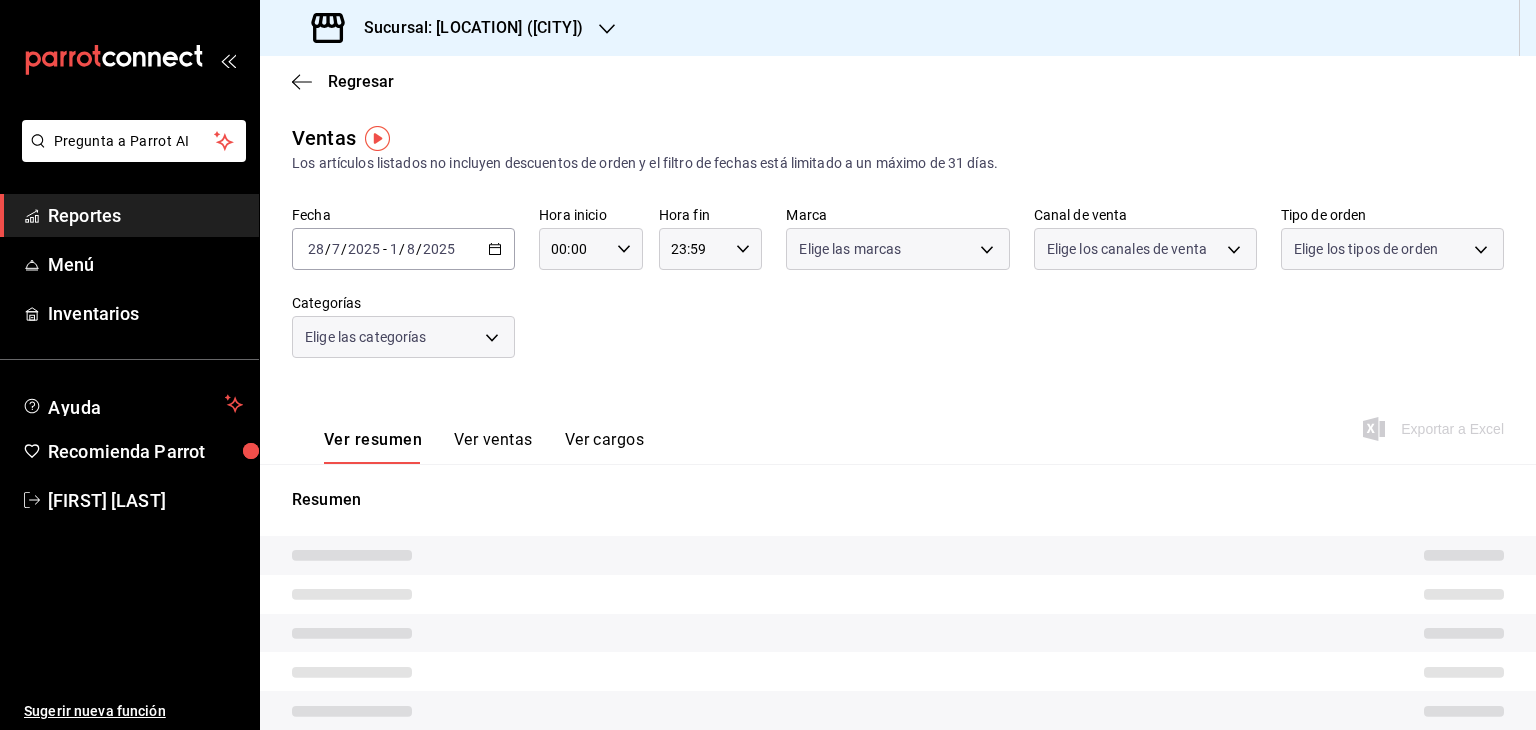 type on "05:00" 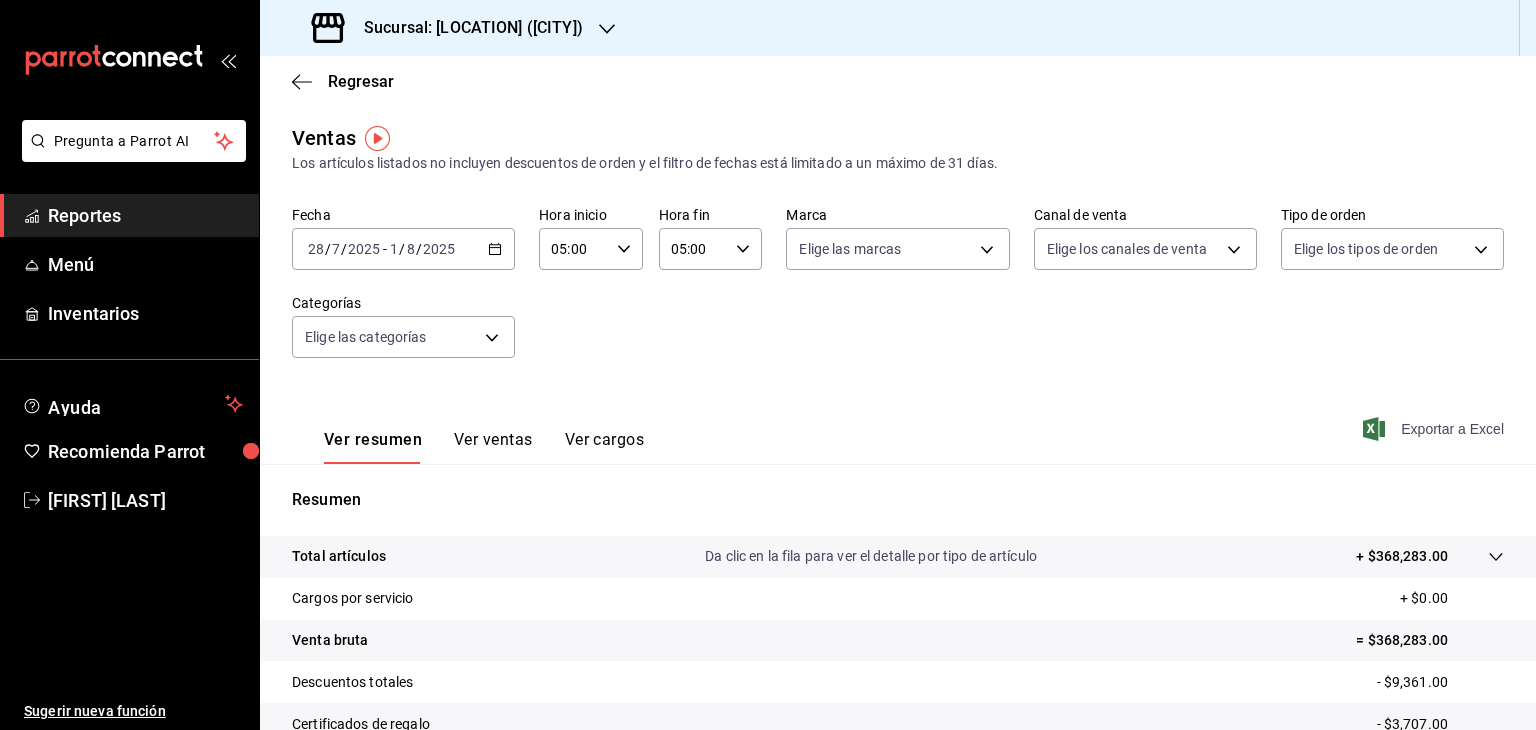 click 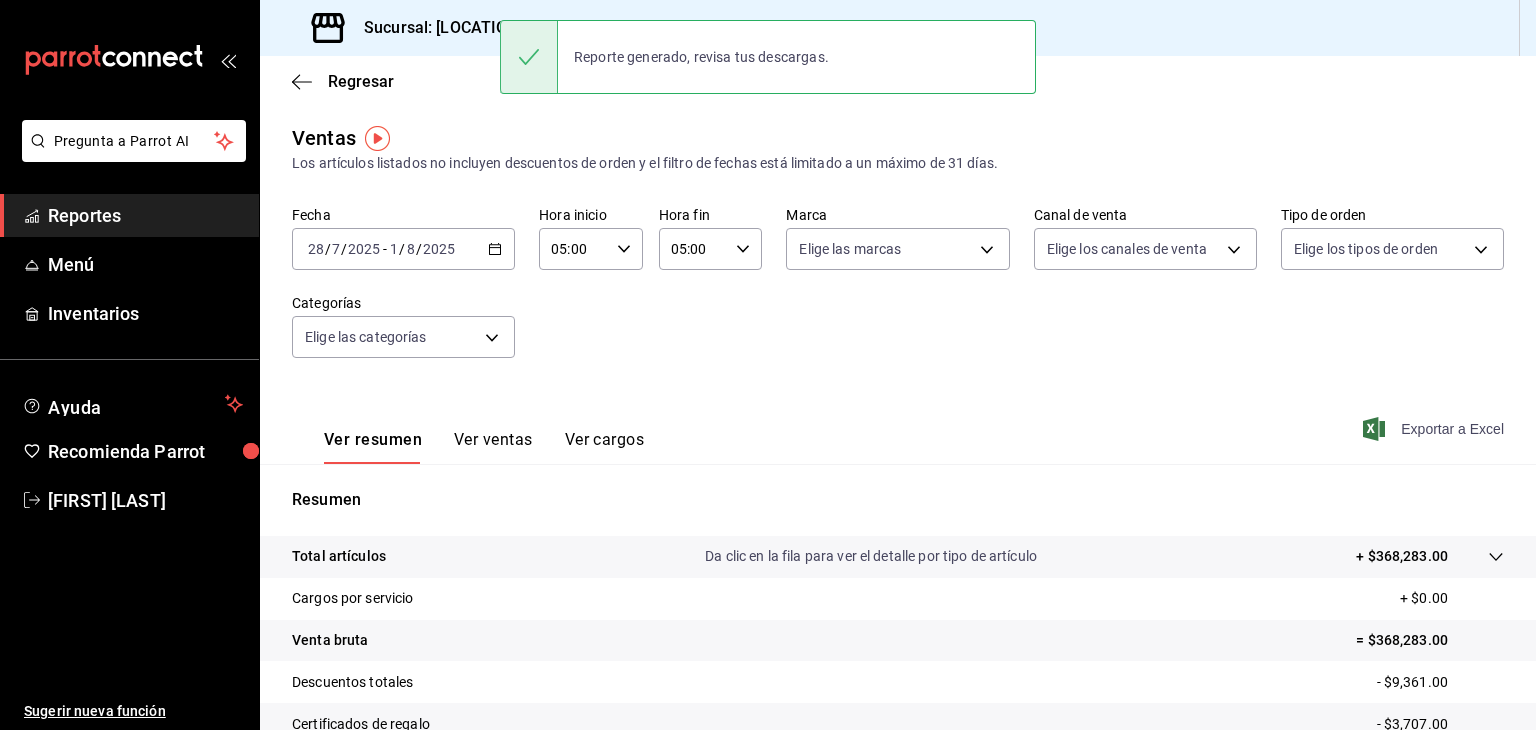 click on "Sucursal: [LOCATION] ([CITY])" at bounding box center (465, 28) 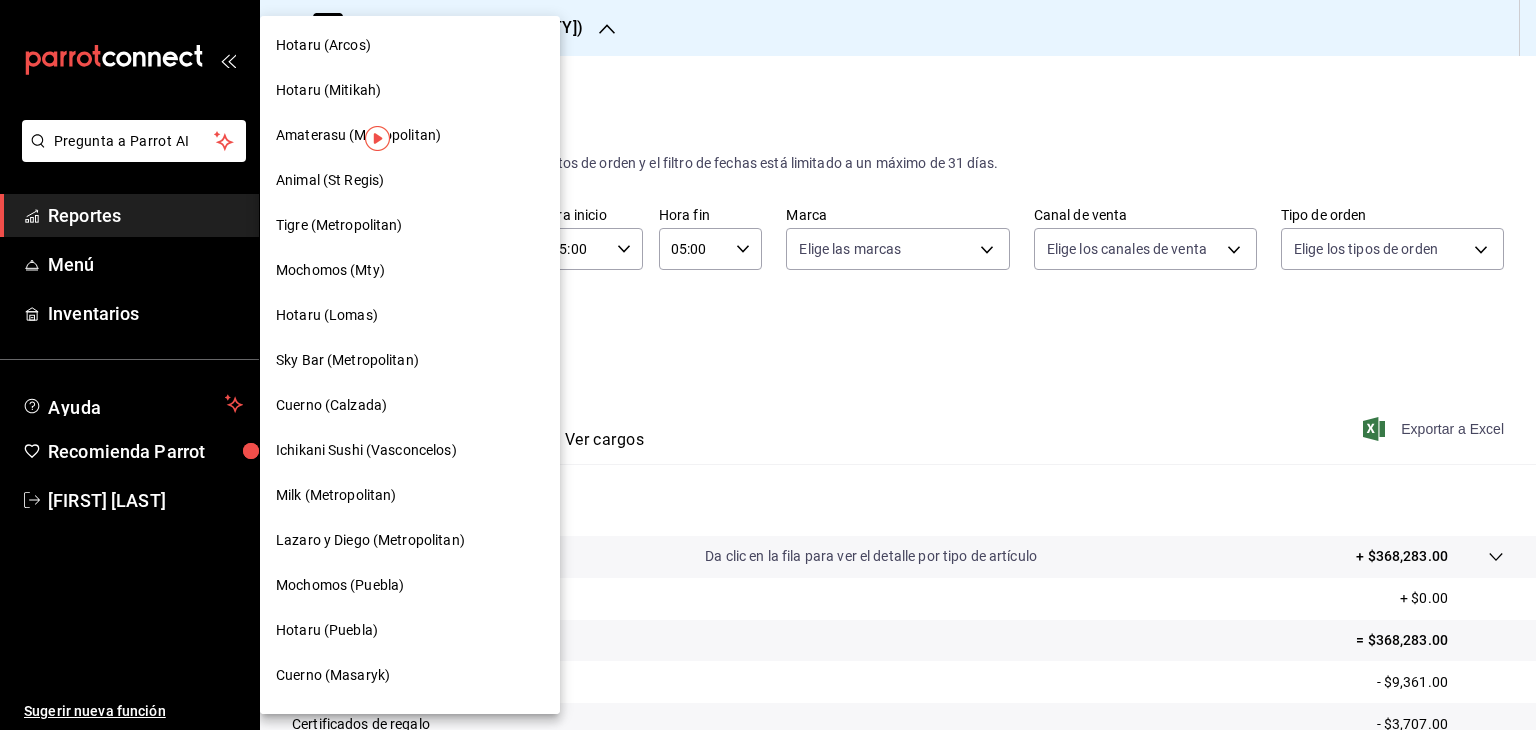 scroll, scrollTop: 800, scrollLeft: 0, axis: vertical 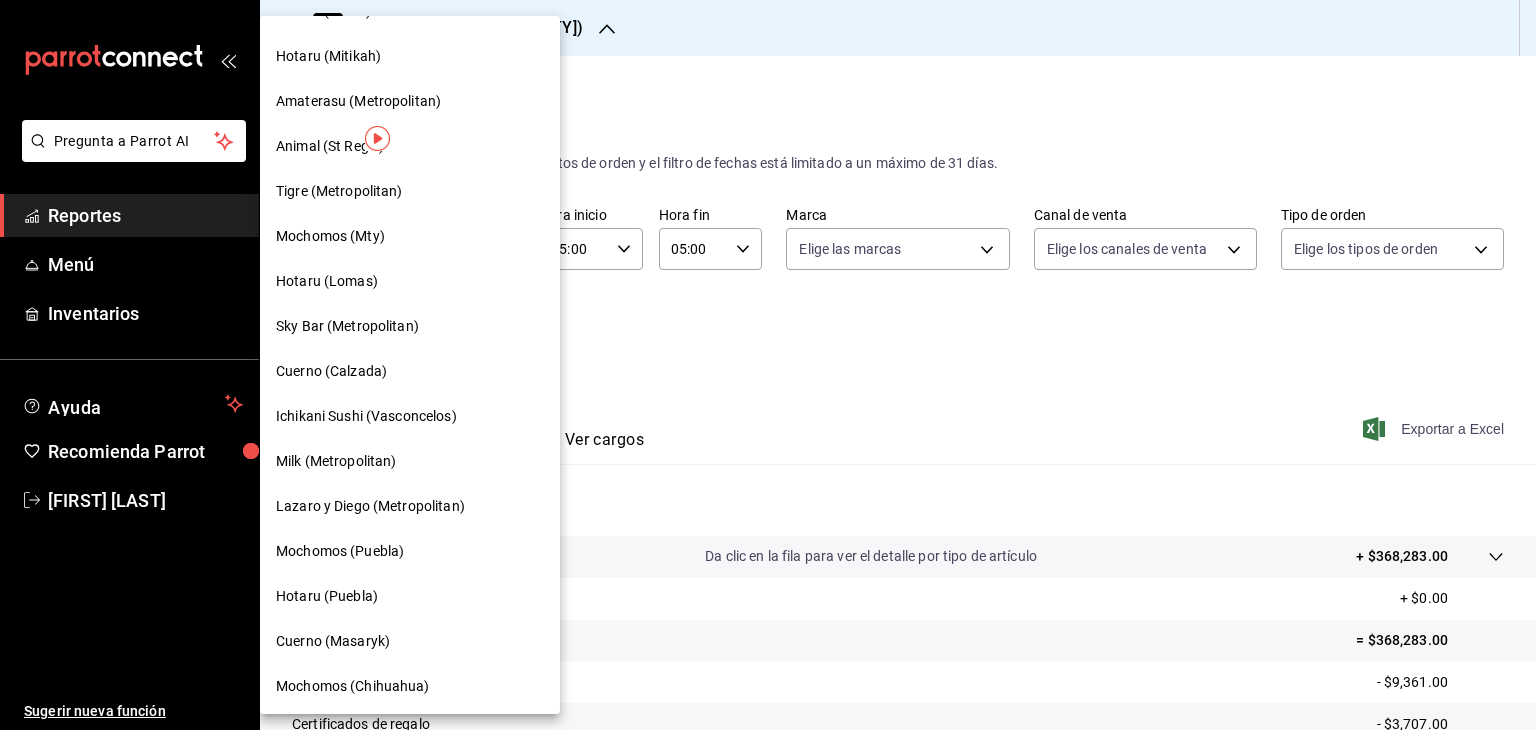 click on "Hotaru (Lomas)" at bounding box center (410, 281) 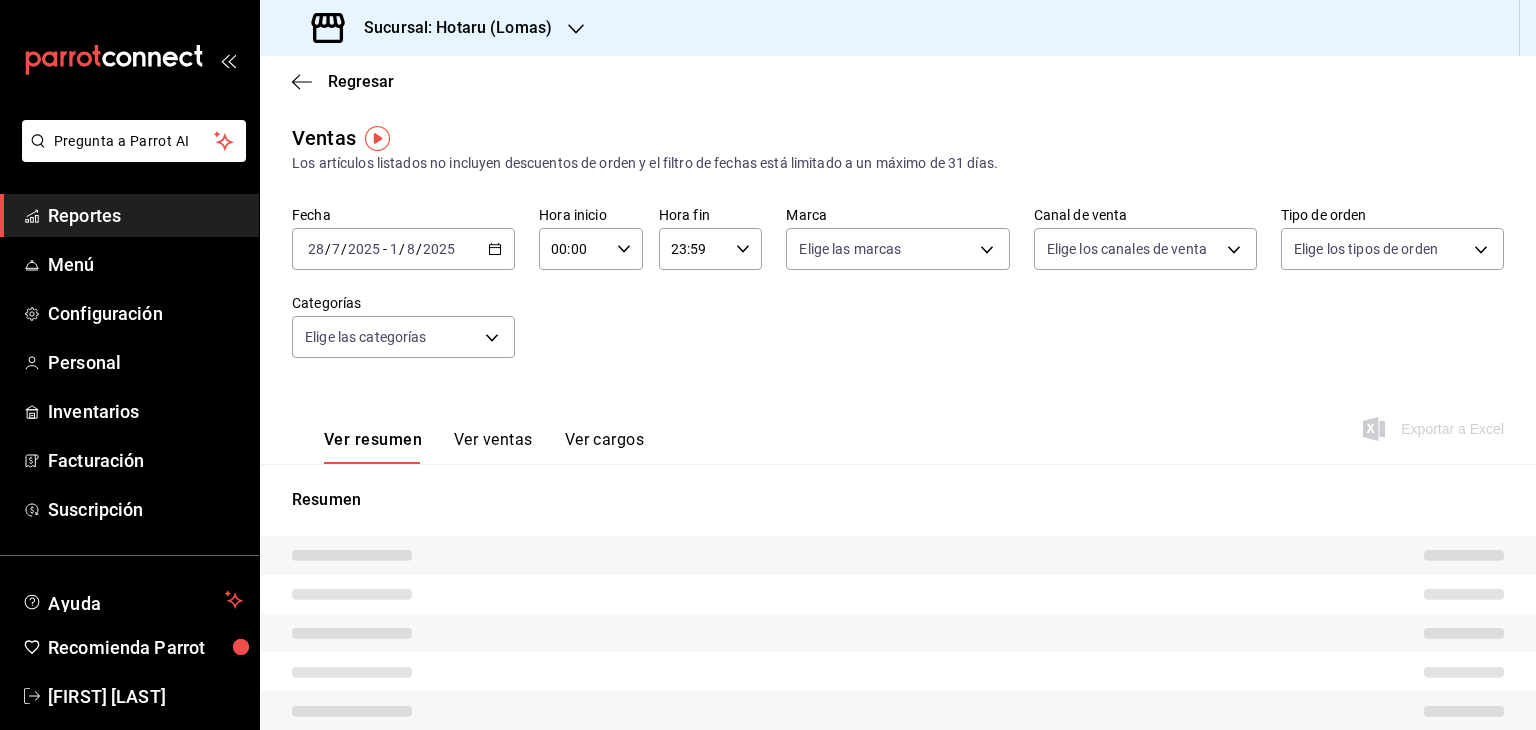 type on "05:00" 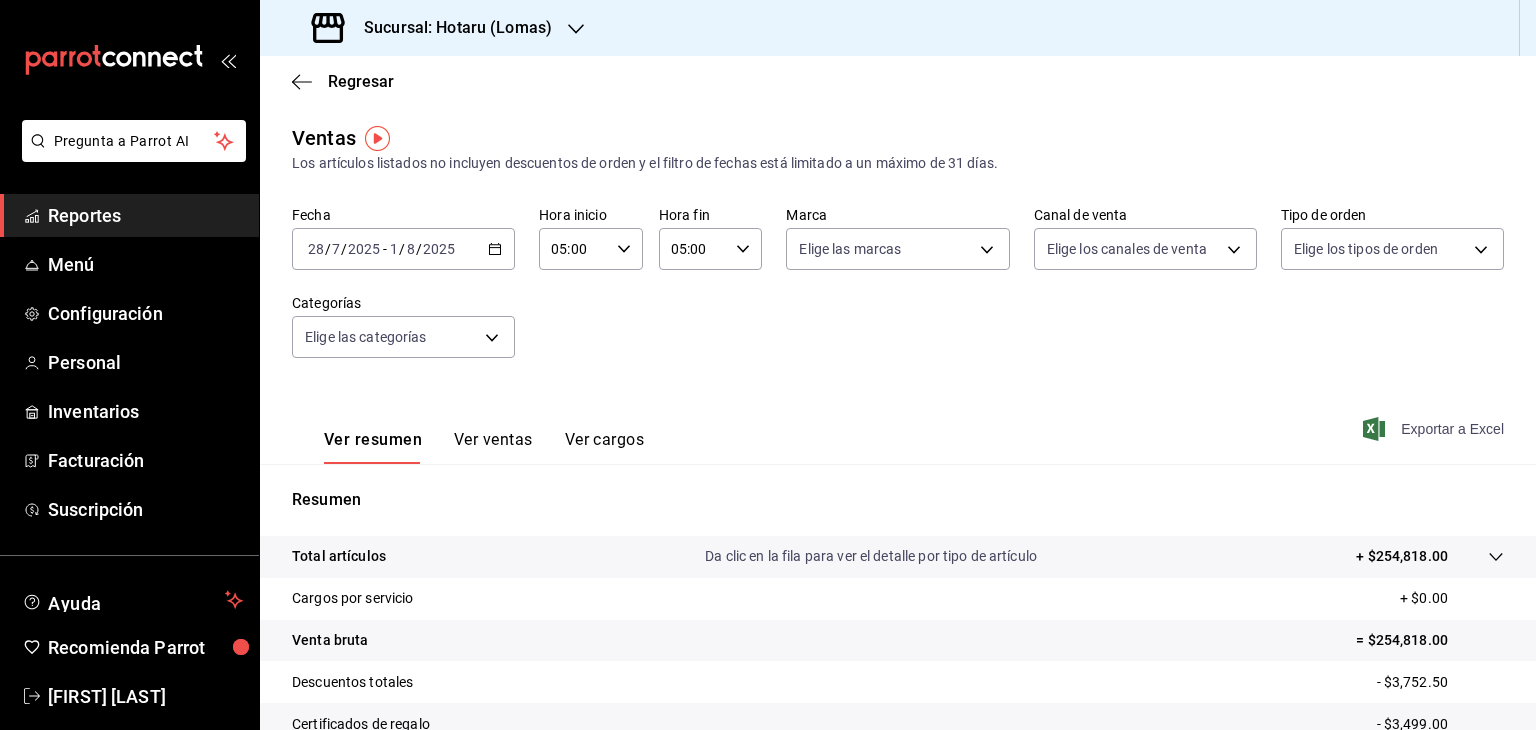 click on "Exportar a Excel" at bounding box center [1435, 429] 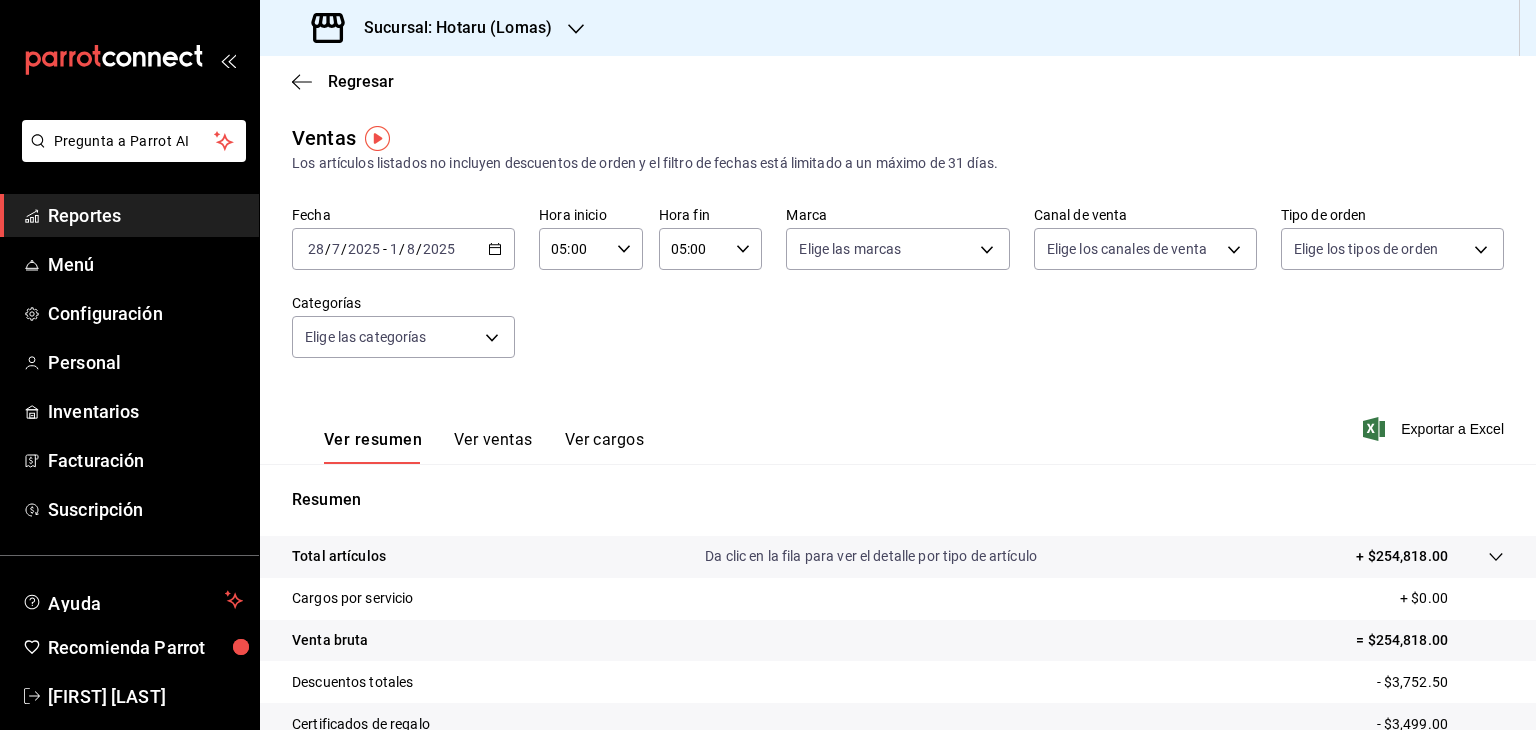 click on "Sucursal: Hotaru (Lomas)" at bounding box center [450, 28] 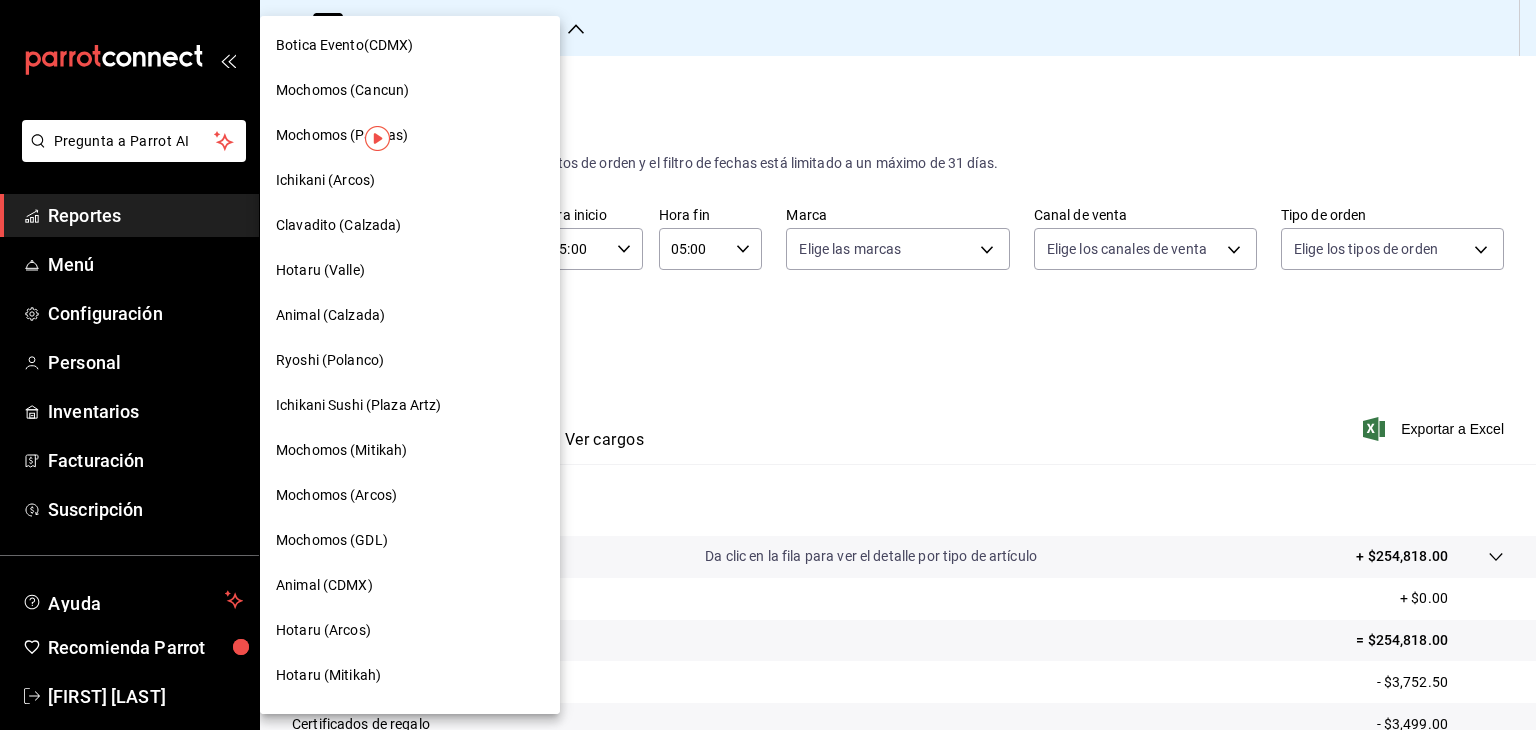 scroll, scrollTop: 200, scrollLeft: 0, axis: vertical 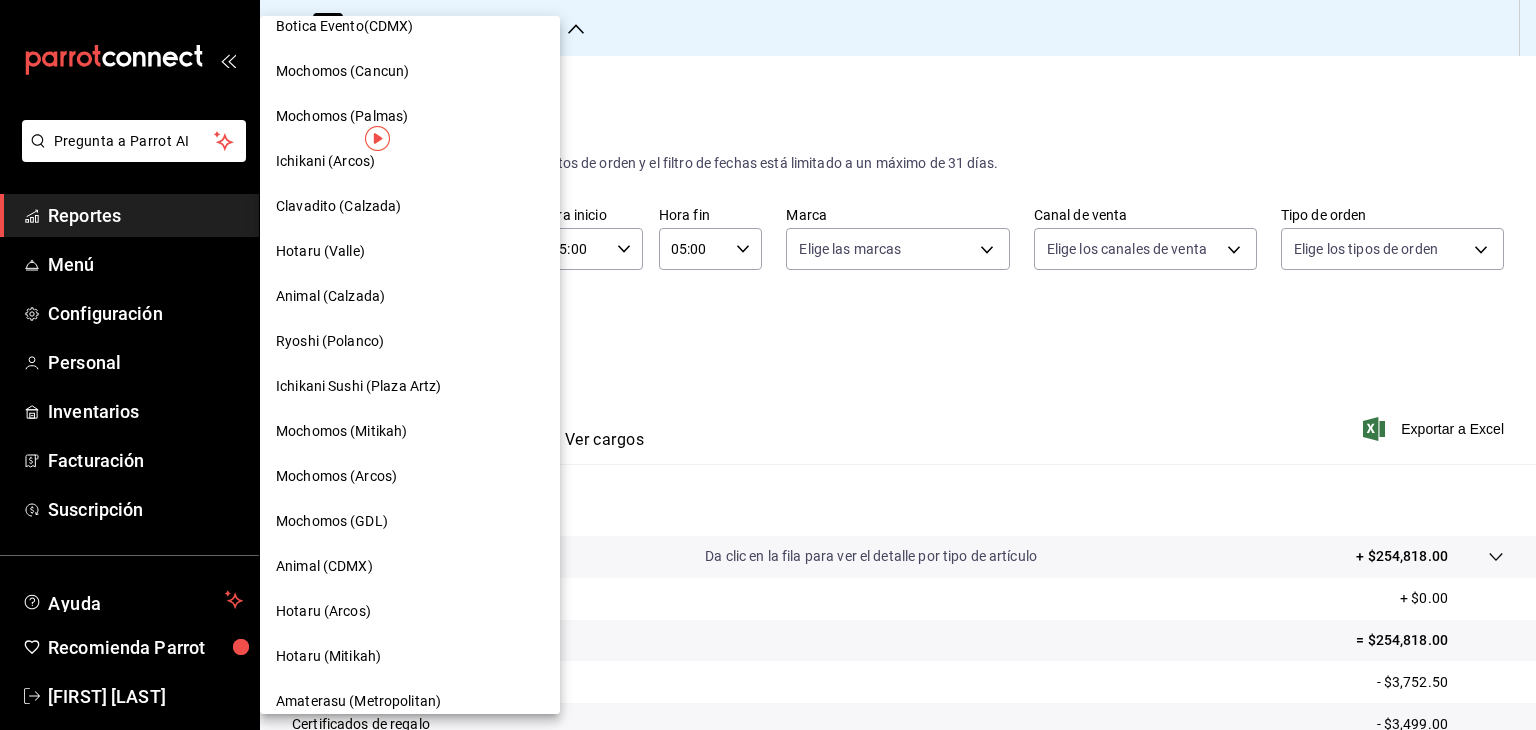 click on "Ryoshi (Polanco)" at bounding box center (410, 341) 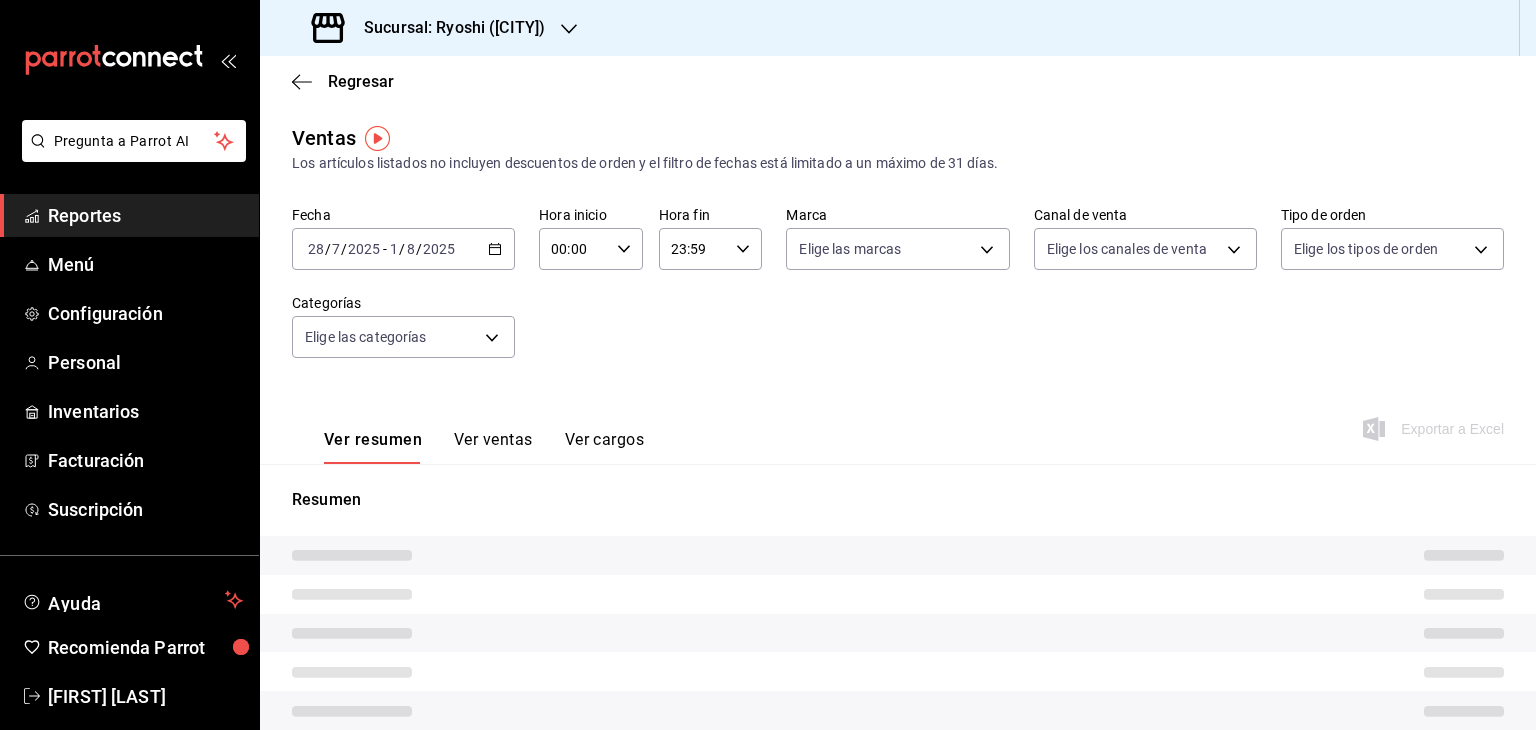 type on "05:00" 